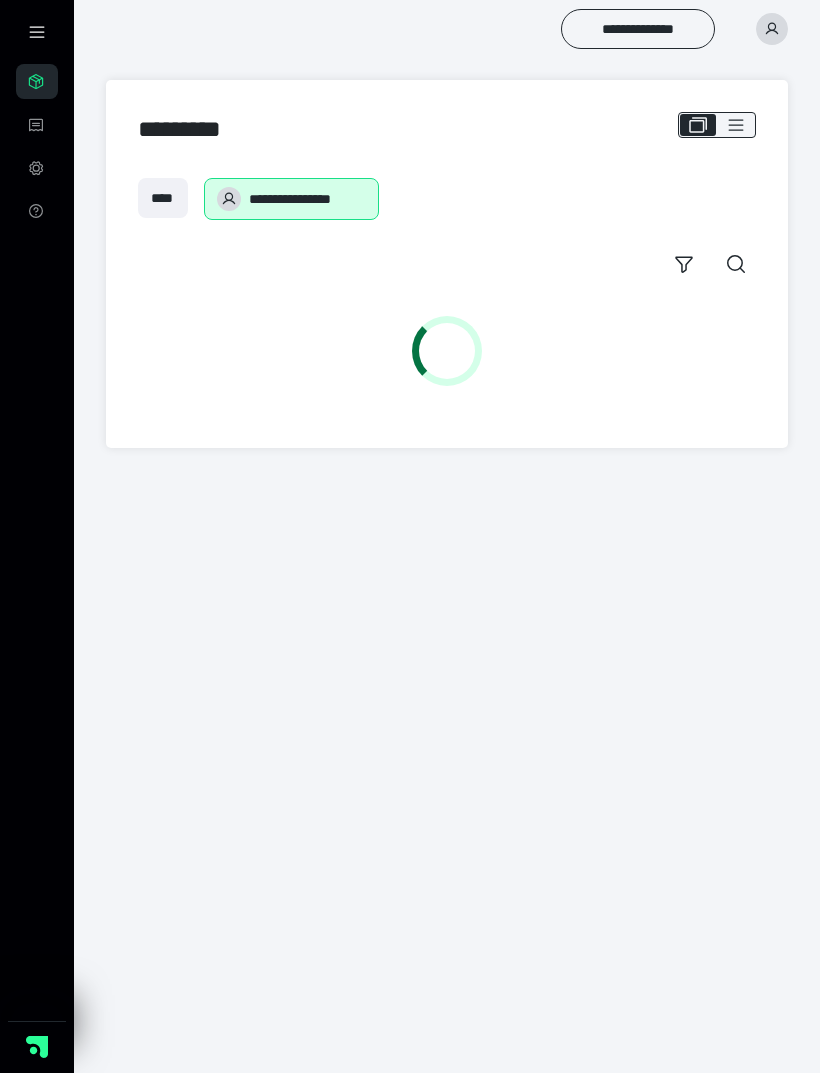 scroll, scrollTop: 0, scrollLeft: 0, axis: both 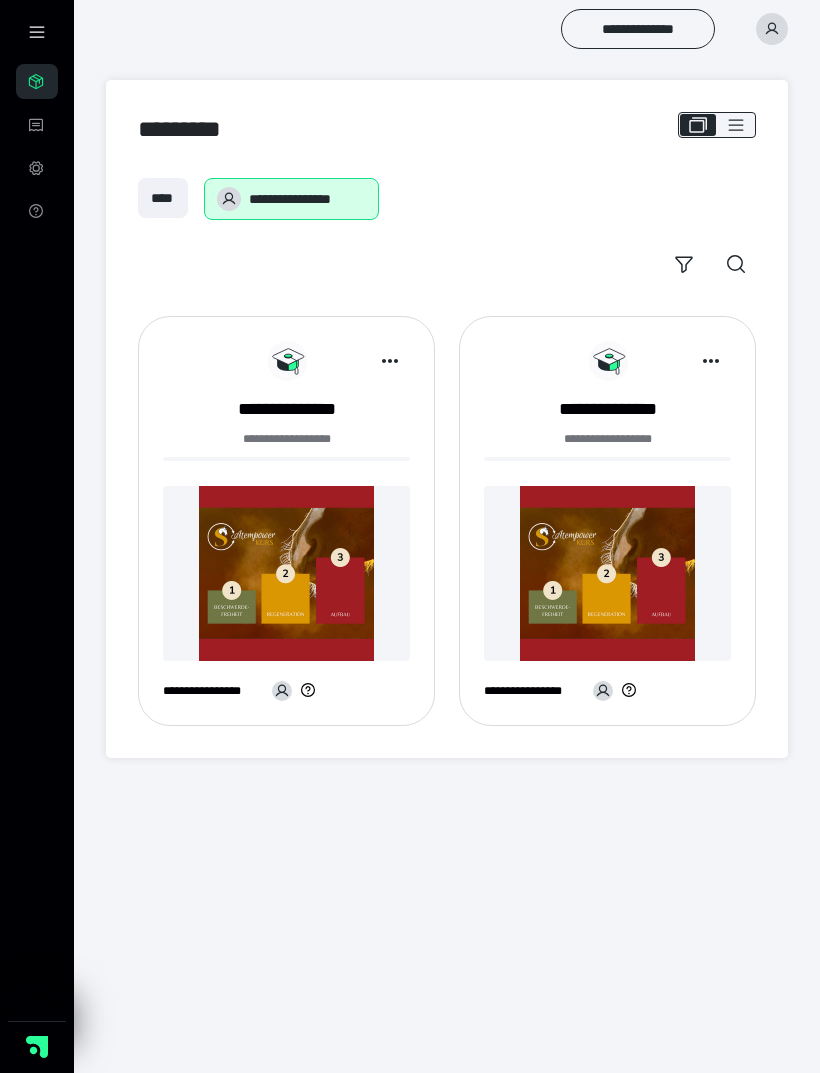 click at bounding box center [286, 573] 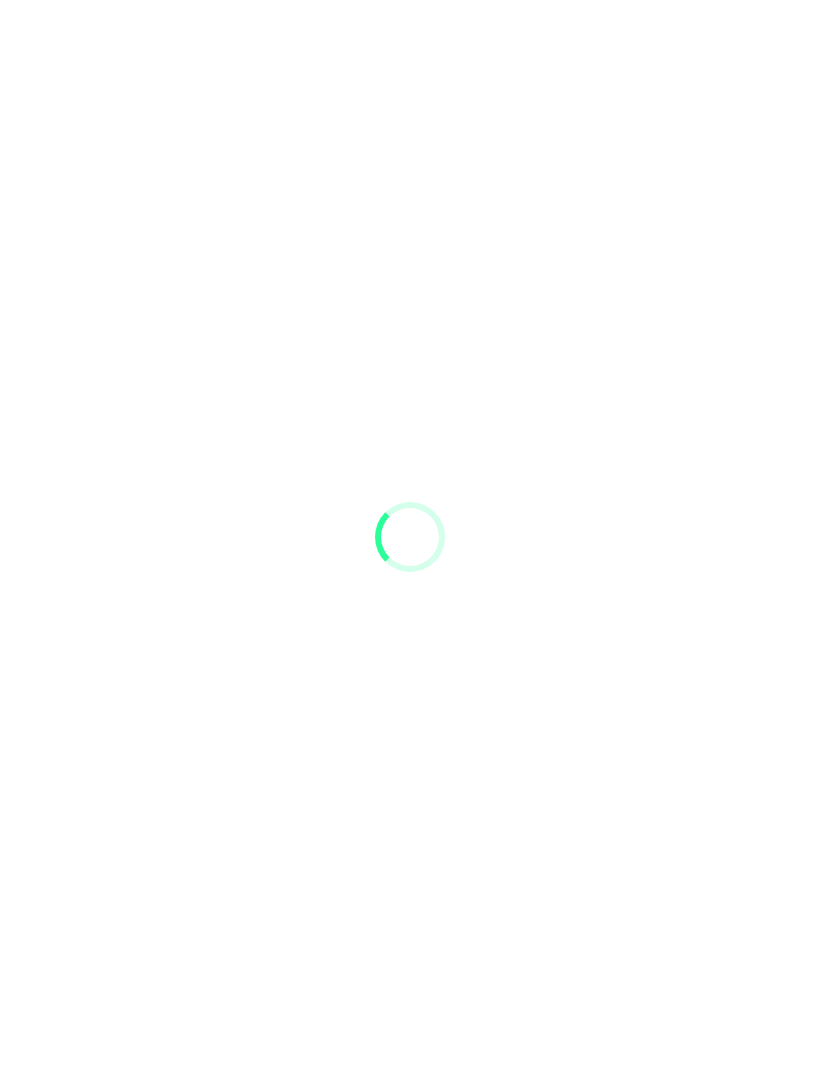 scroll, scrollTop: 0, scrollLeft: 0, axis: both 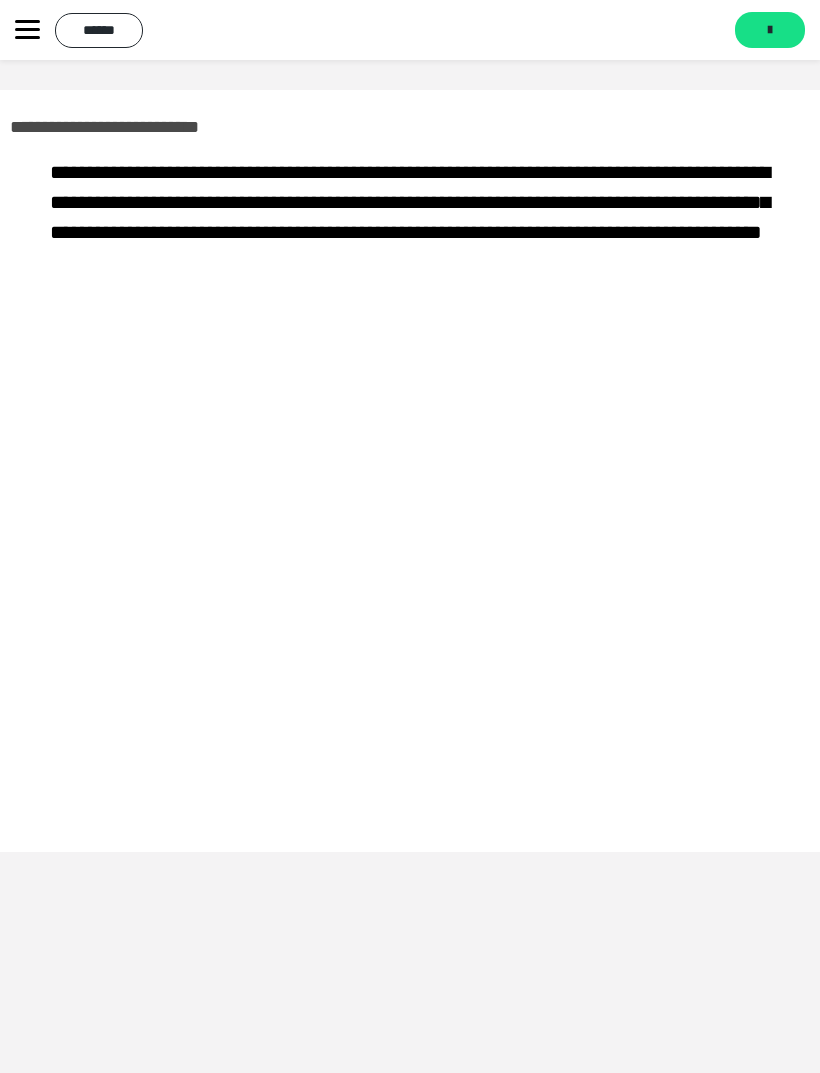 click on "*******" at bounding box center (770, 30) 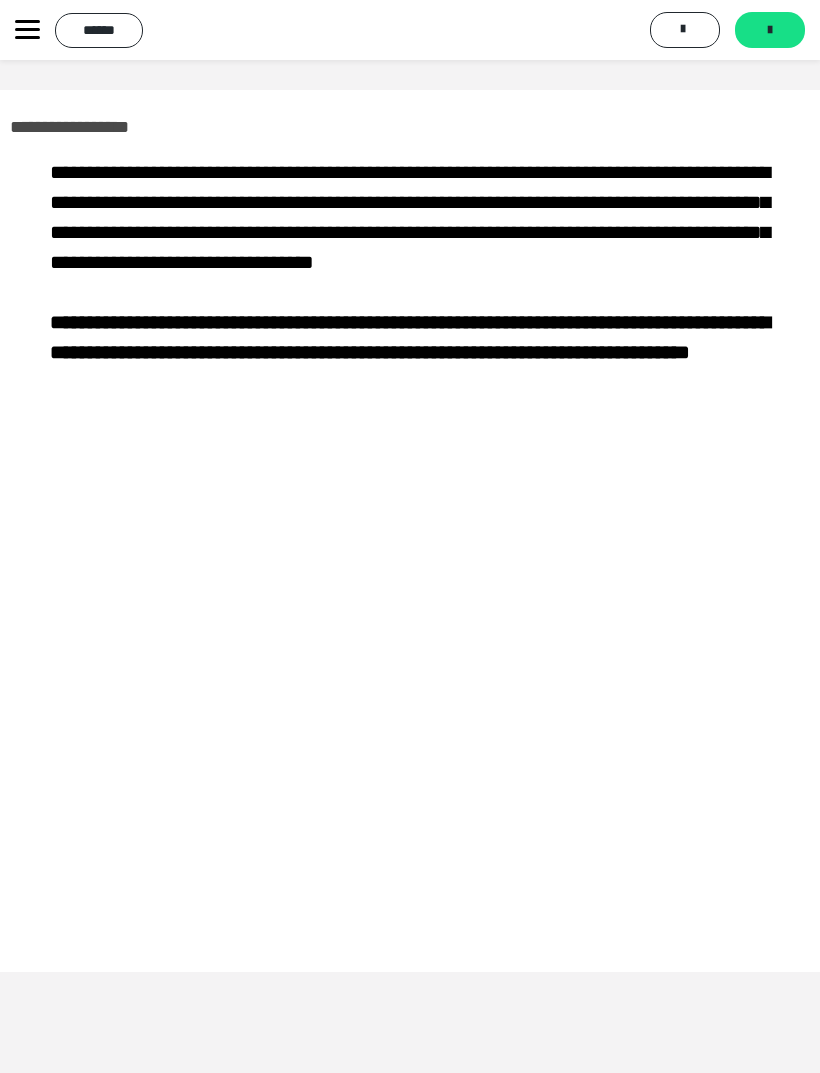 click on "*******" at bounding box center [770, 30] 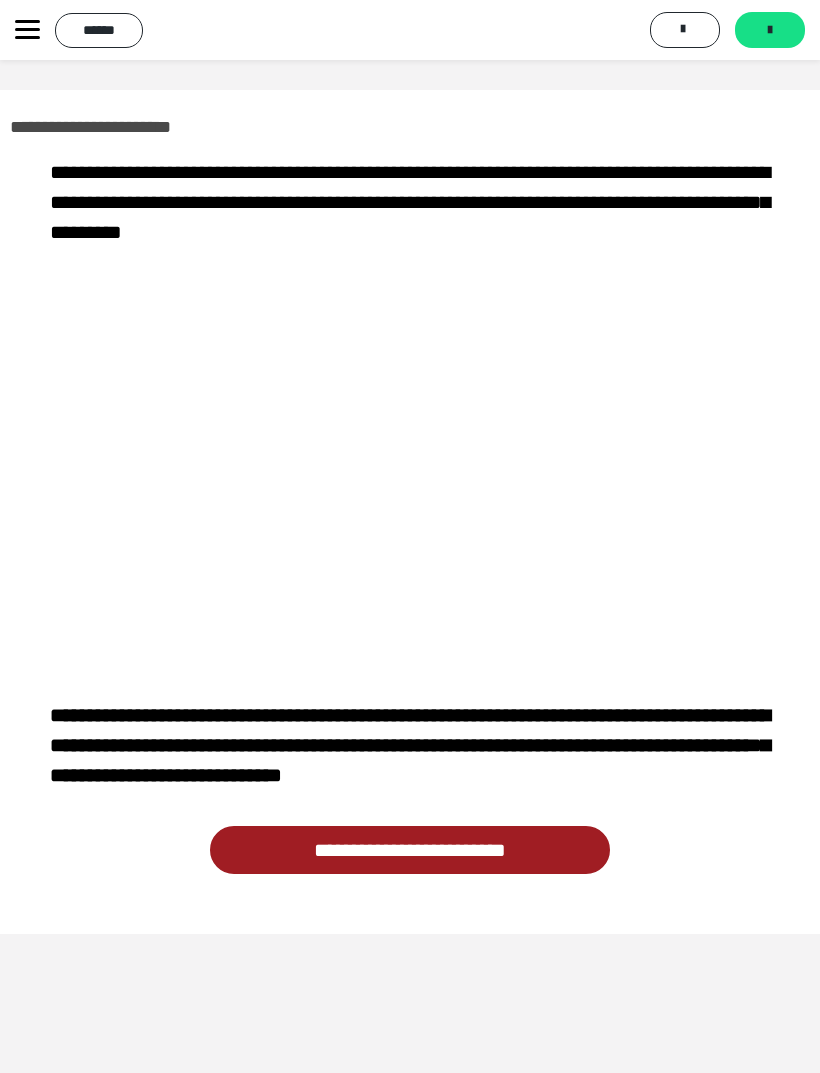 click on "*******" at bounding box center [770, 30] 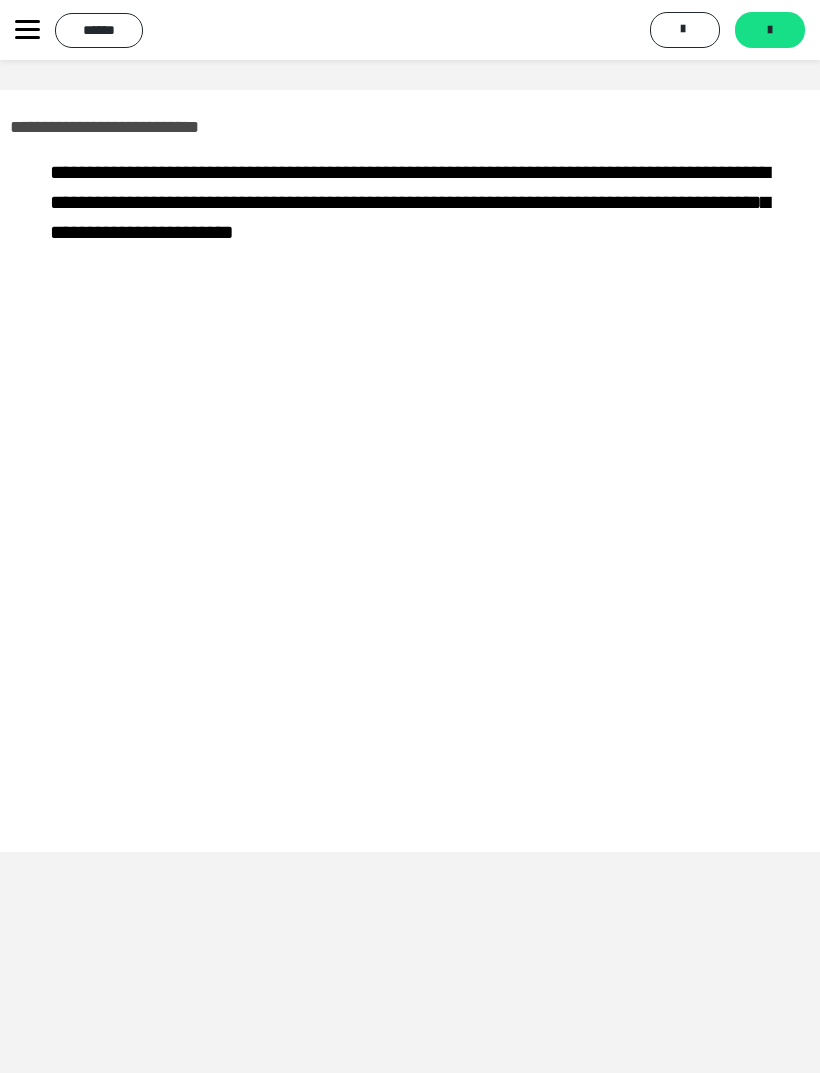 click on "*******" at bounding box center (770, 30) 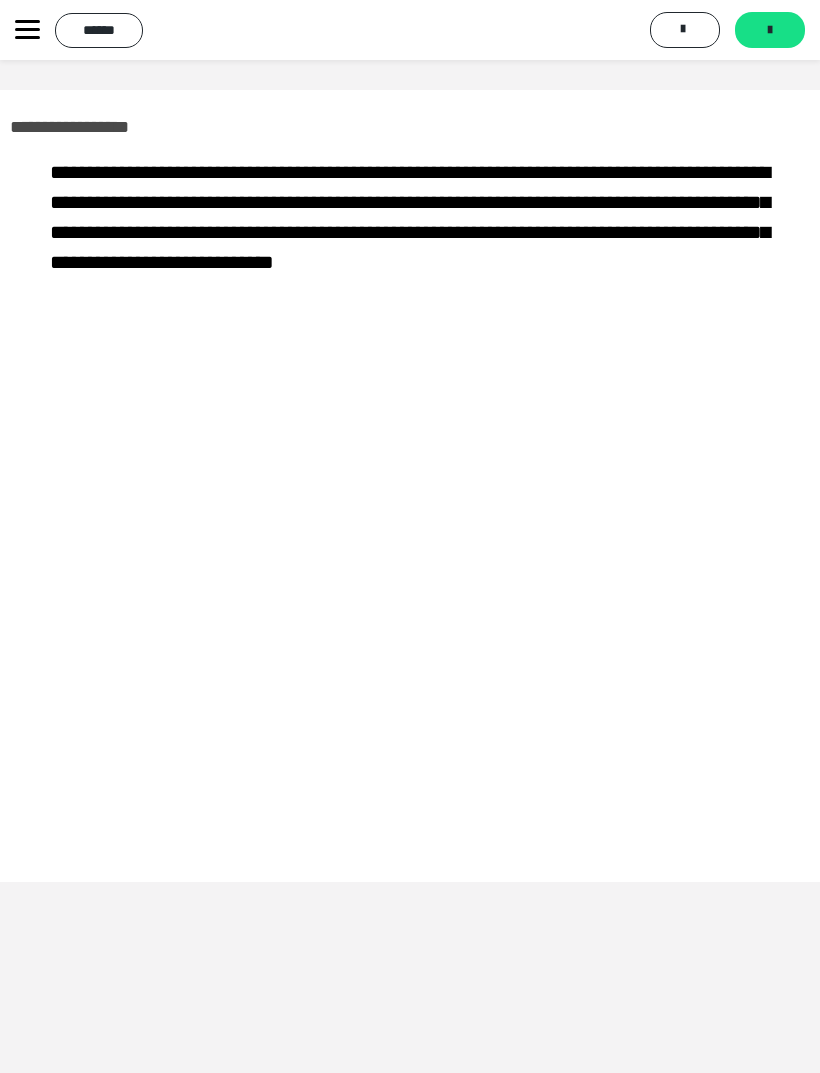 click on "******" at bounding box center [99, 30] 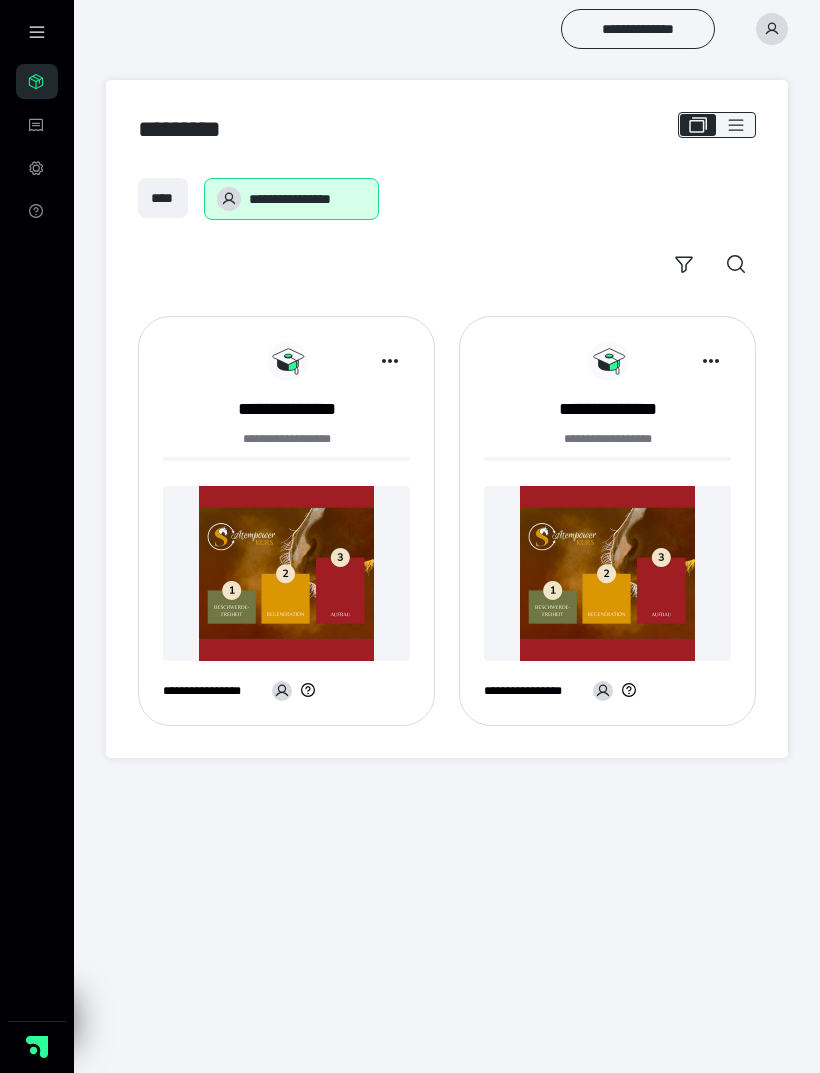 scroll, scrollTop: 0, scrollLeft: 0, axis: both 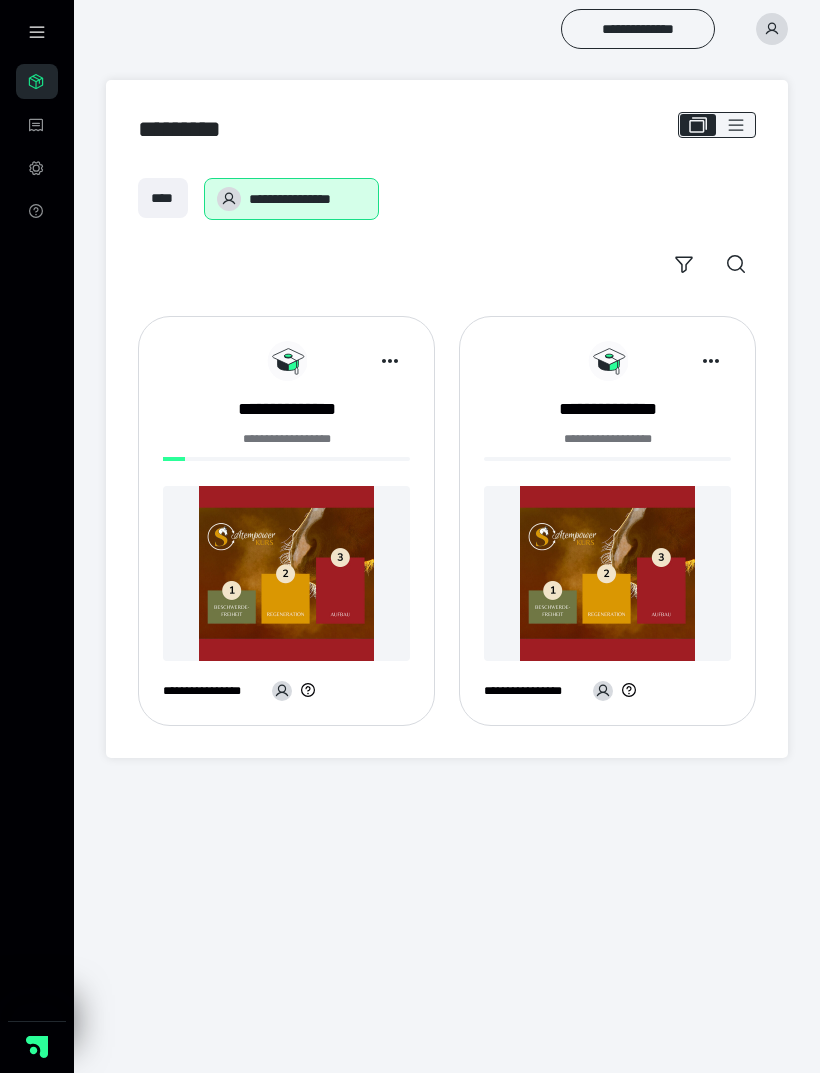 click at bounding box center (286, 573) 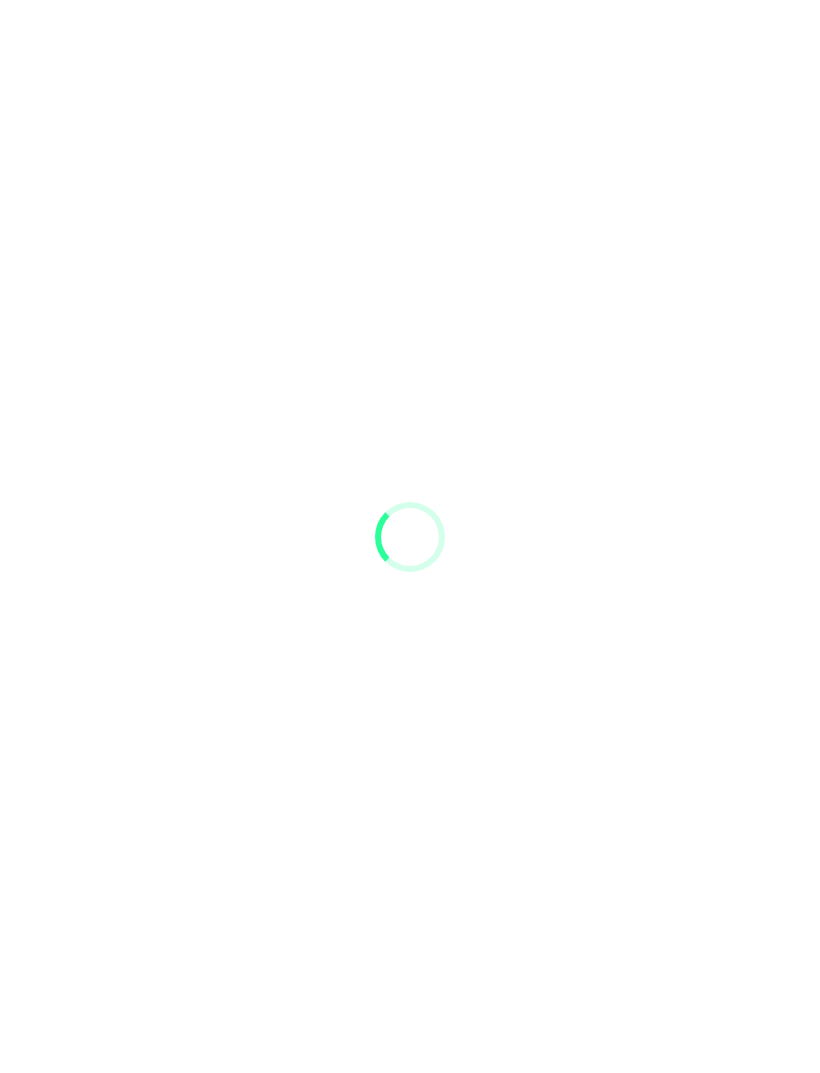 scroll, scrollTop: 0, scrollLeft: 0, axis: both 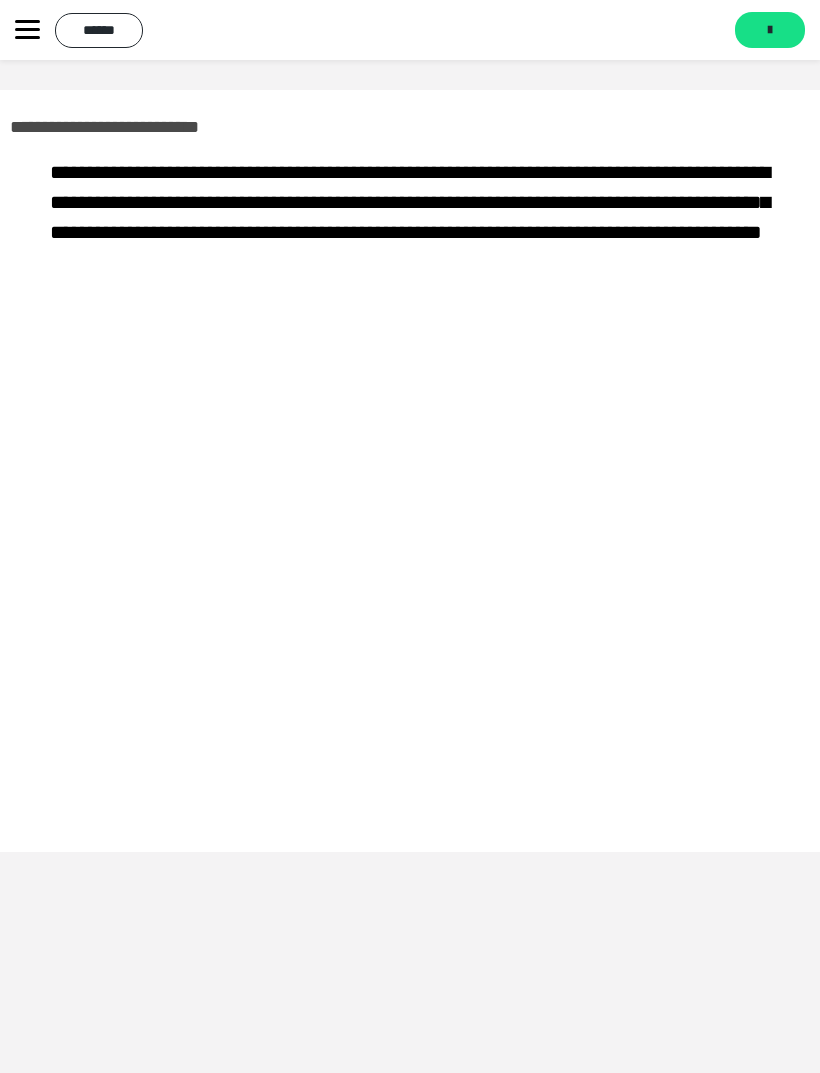 click at bounding box center [770, 30] 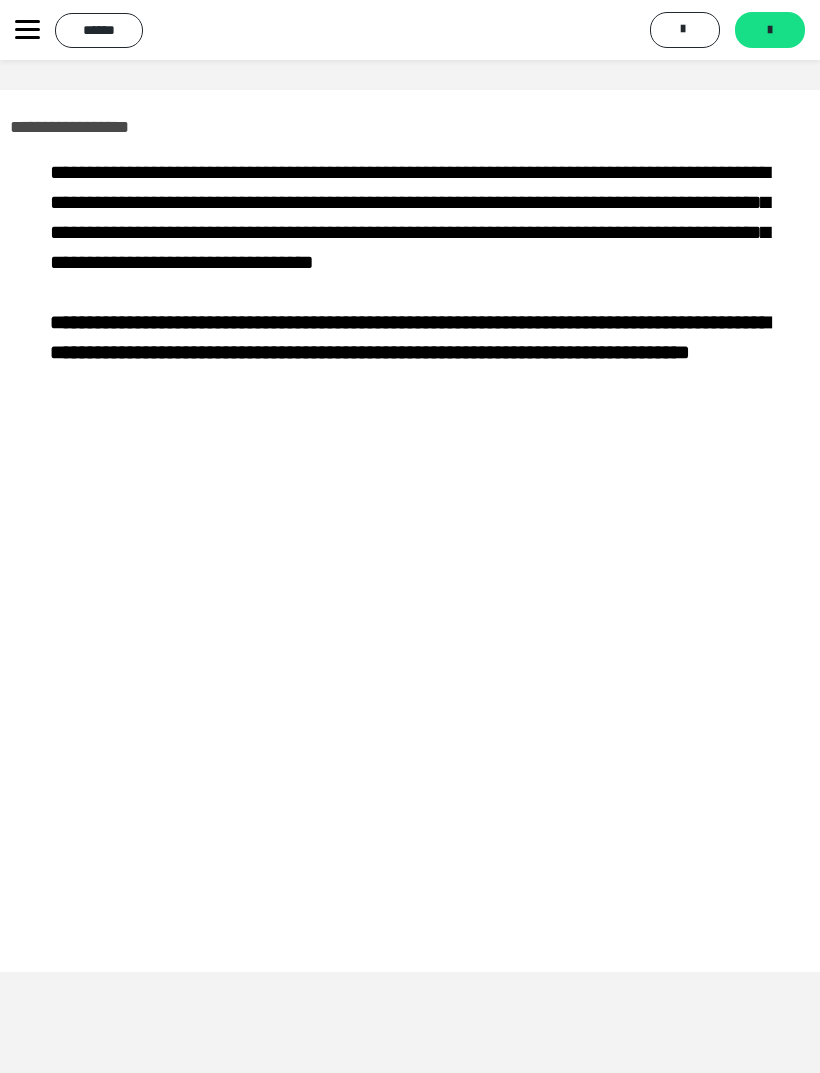 click on "**********" at bounding box center (410, 262) 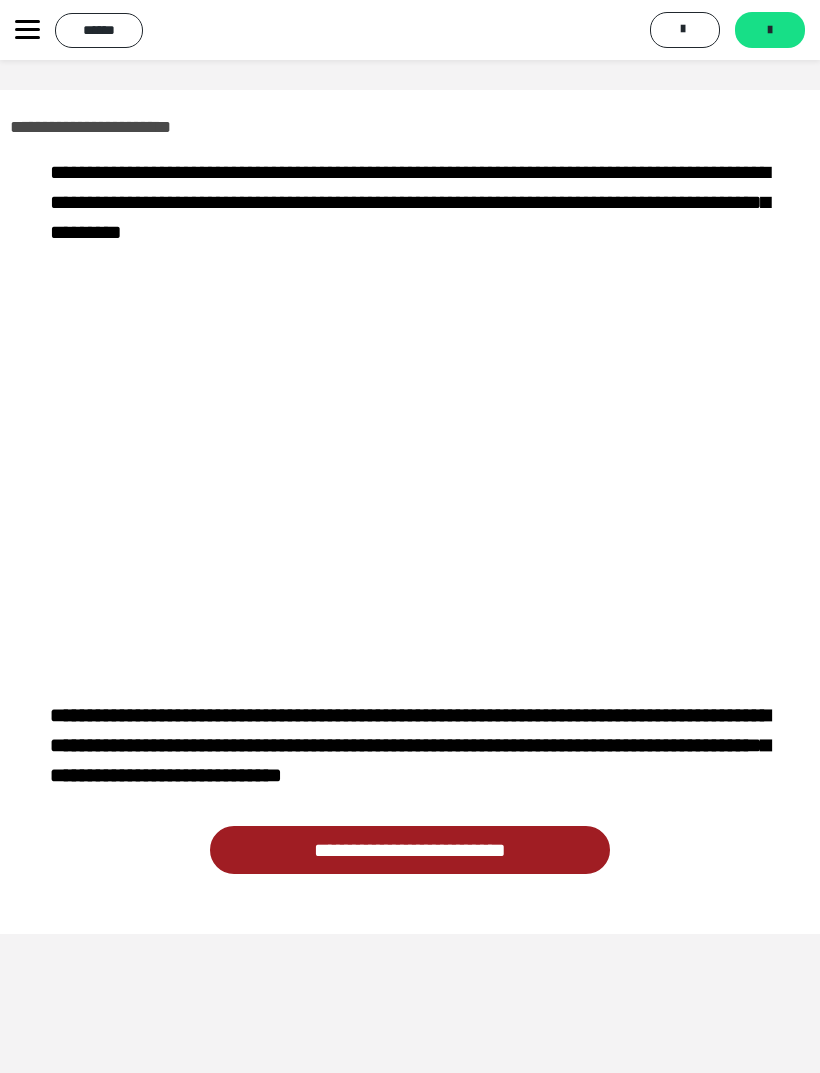 click on "**********" at bounding box center [410, 850] 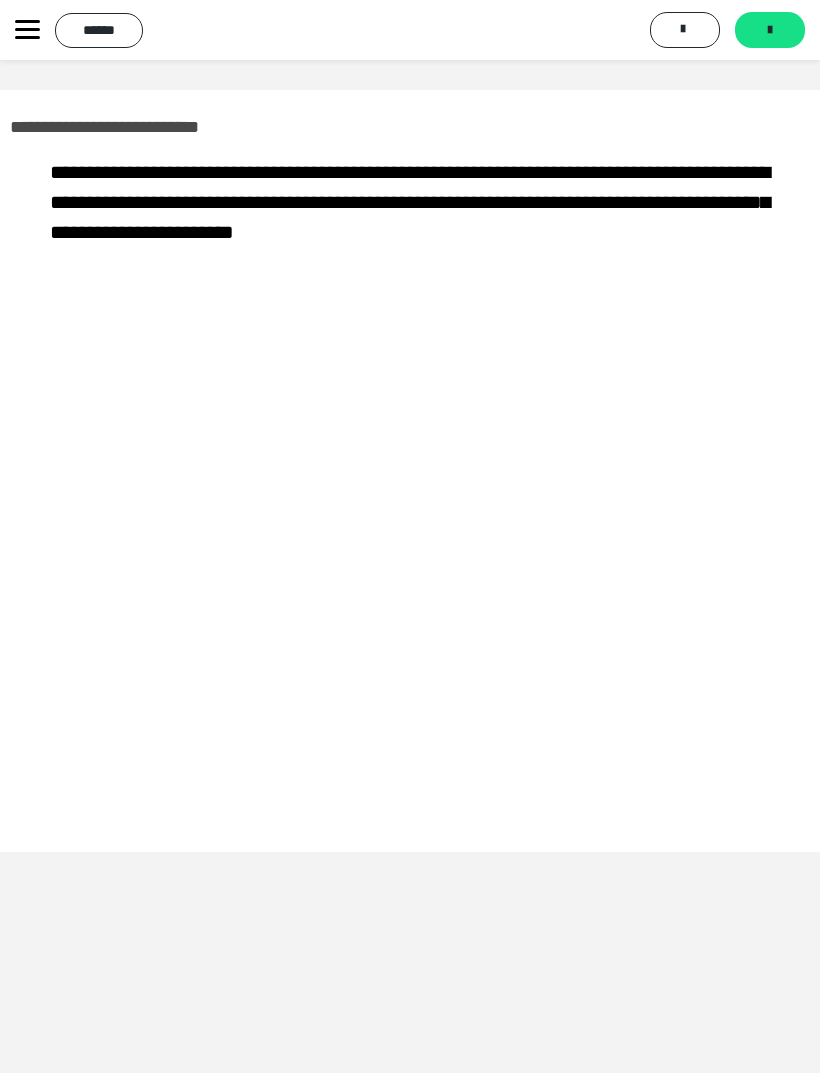 click on "*******" at bounding box center [770, 30] 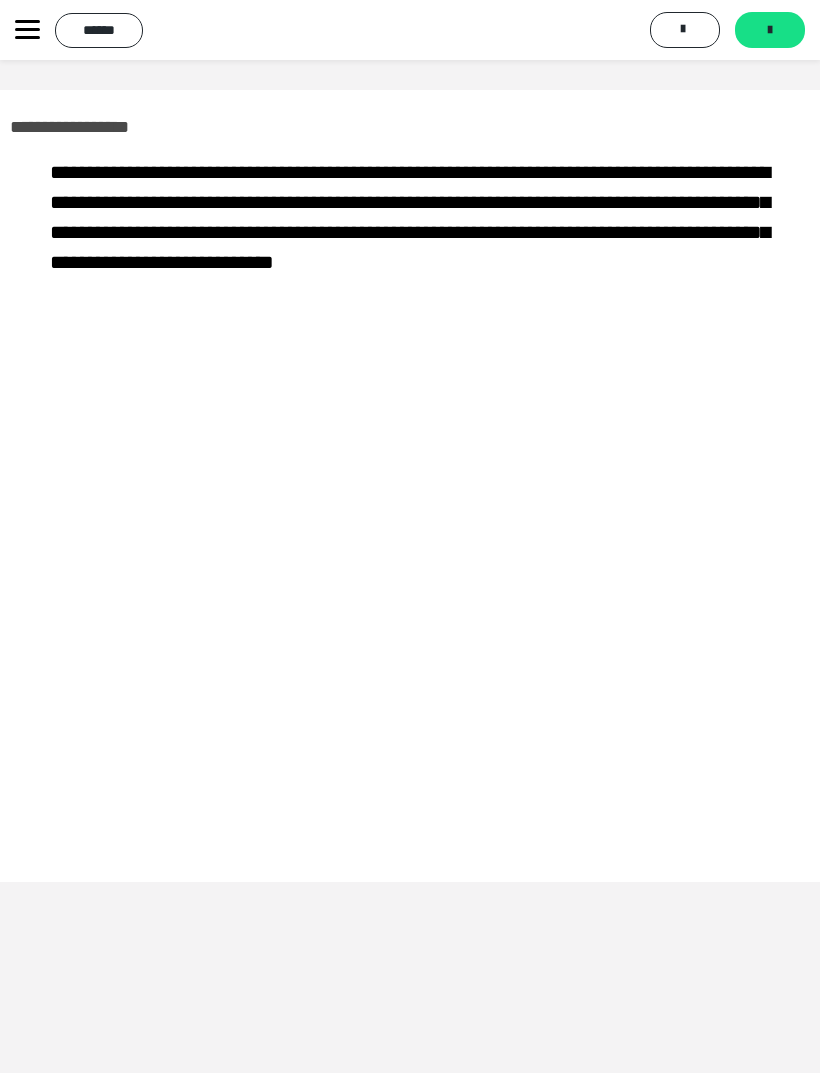 click on "*******" at bounding box center (770, 30) 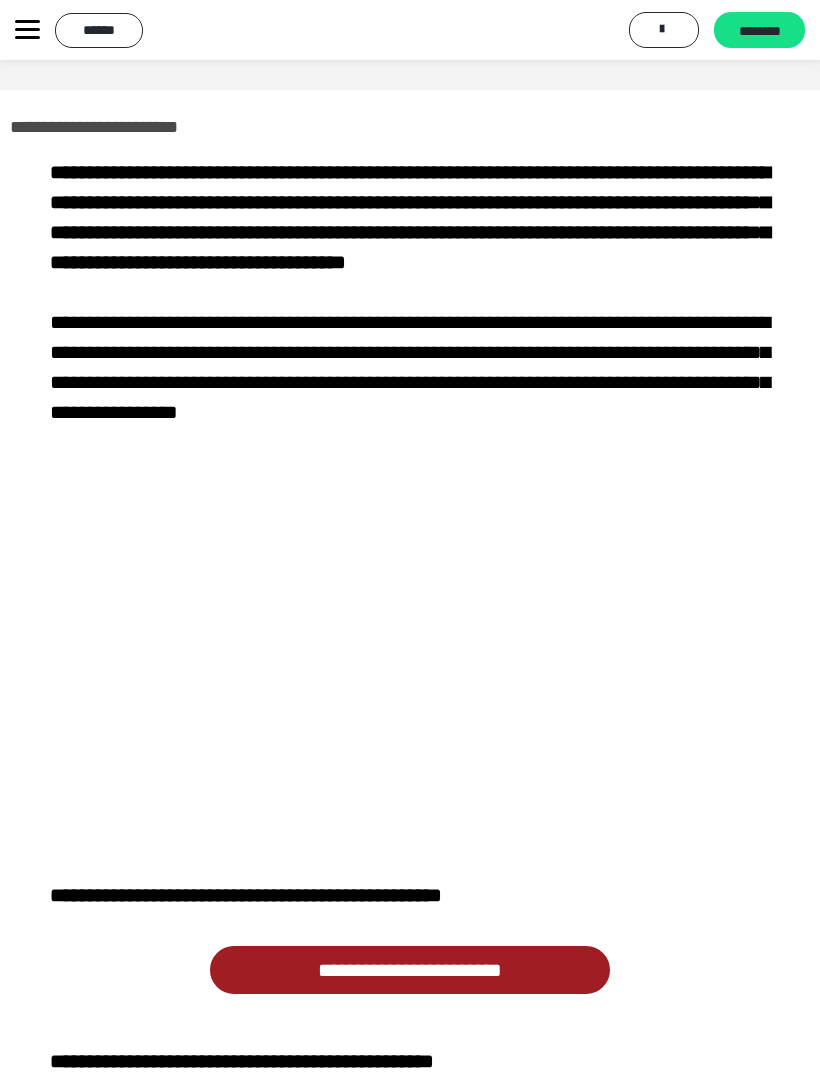 click 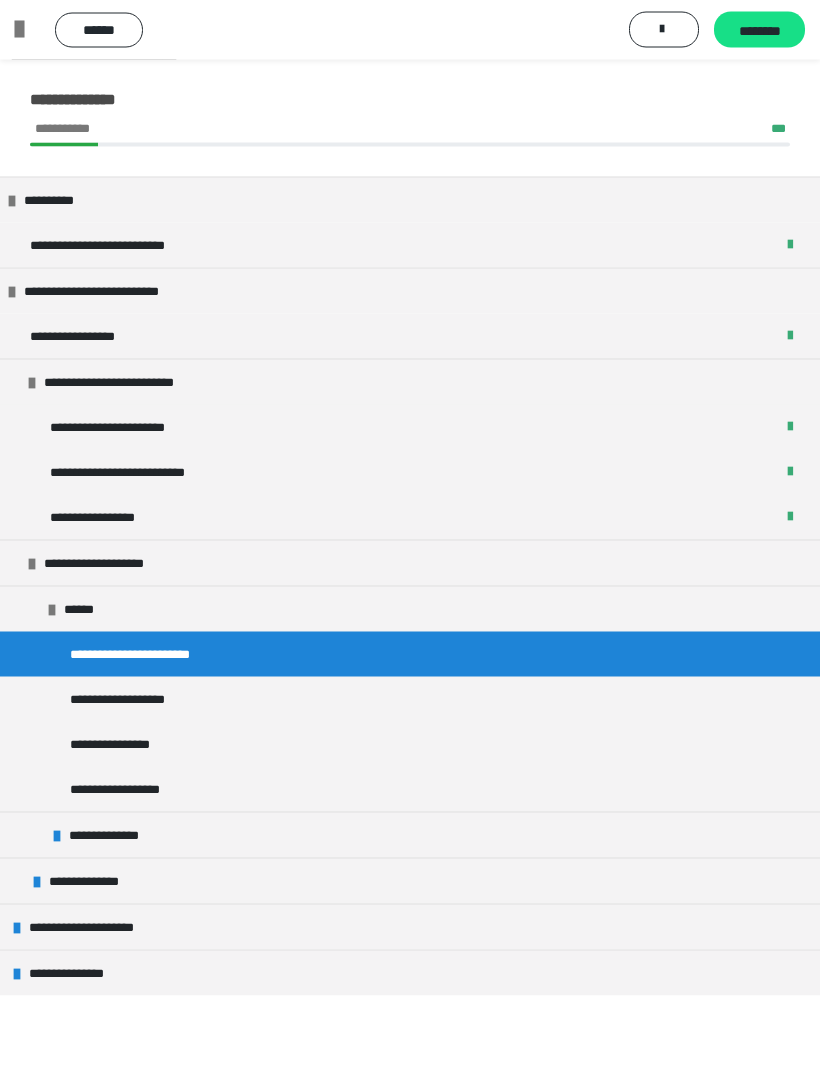 scroll, scrollTop: 70, scrollLeft: 0, axis: vertical 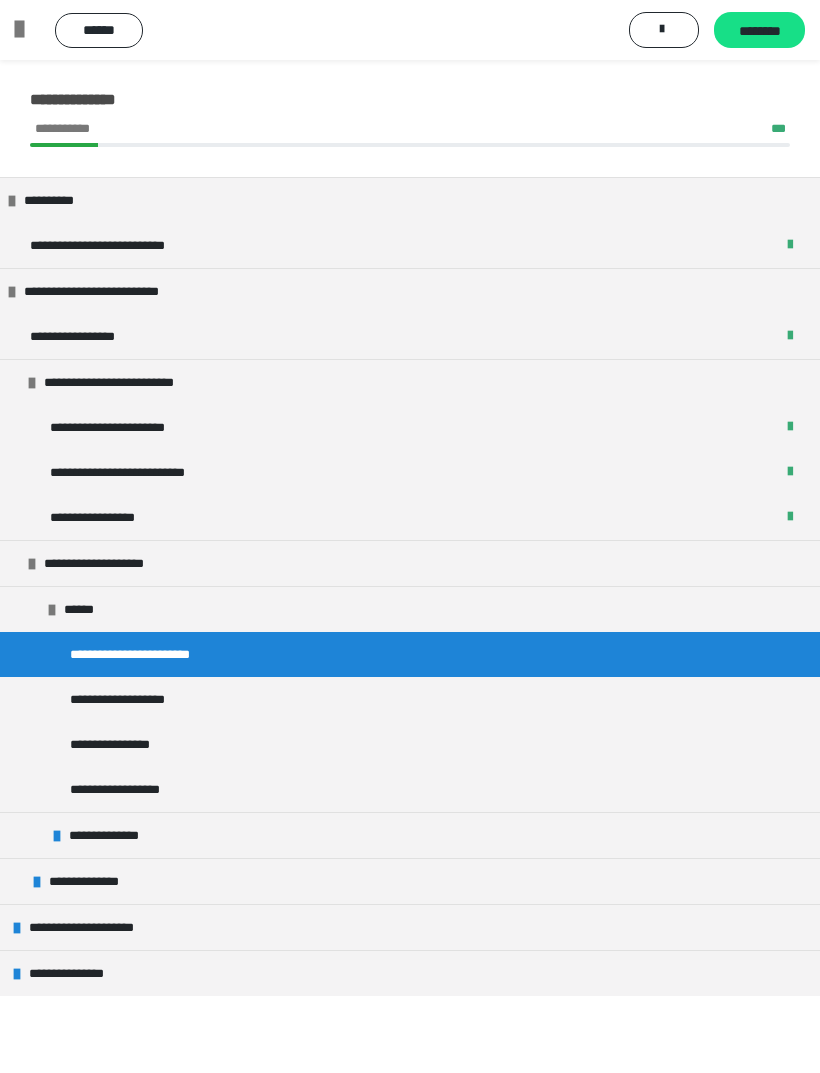 click on "**********" at bounding box center [410, 881] 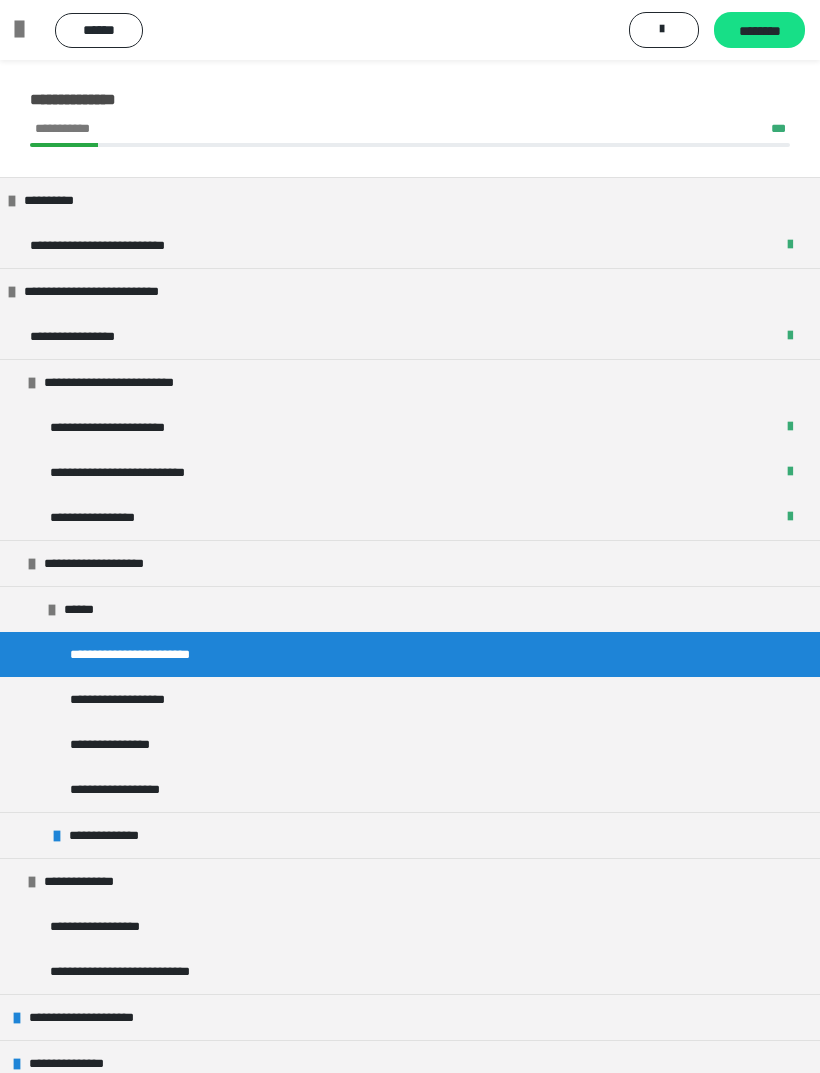 click on "**********" at bounding box center (117, 926) 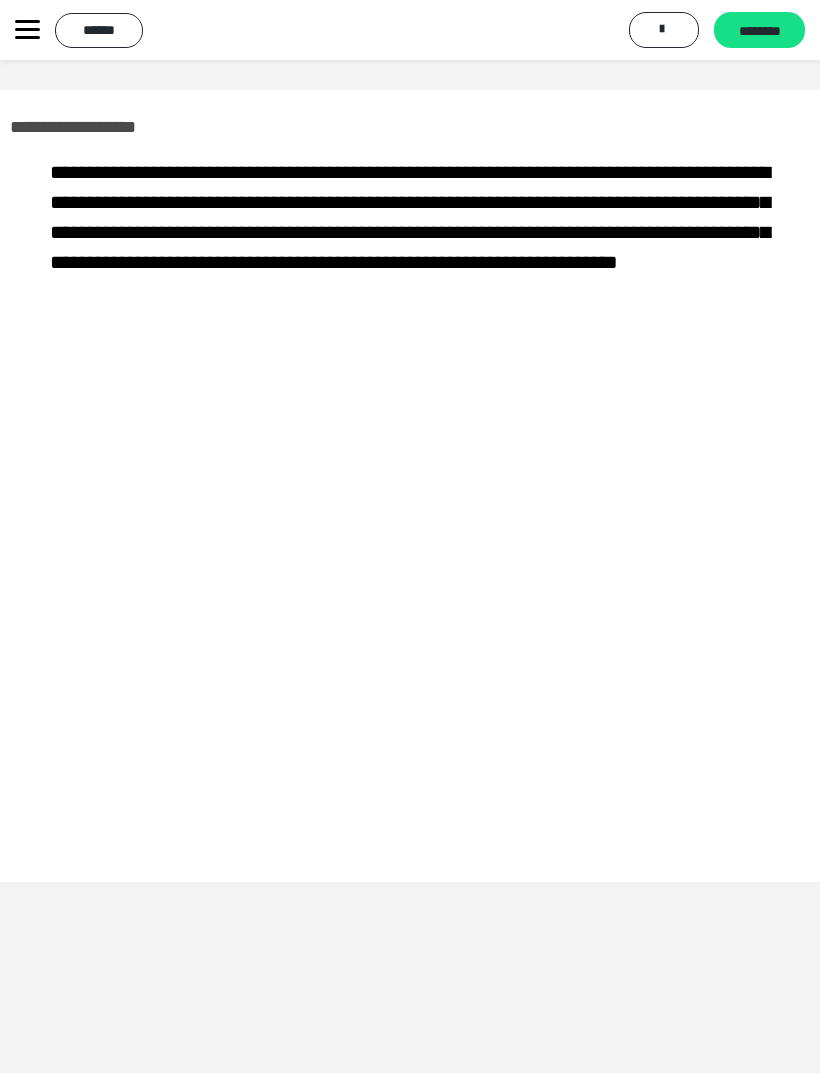 click at bounding box center [410, 575] 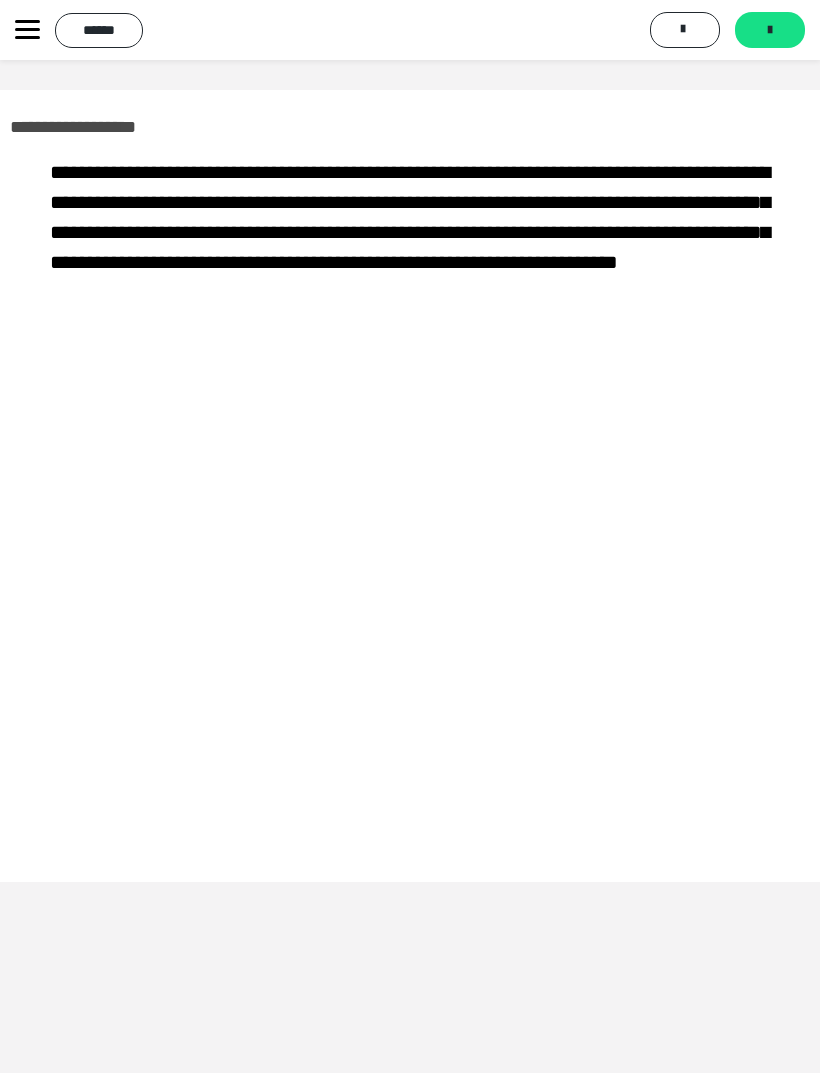 click 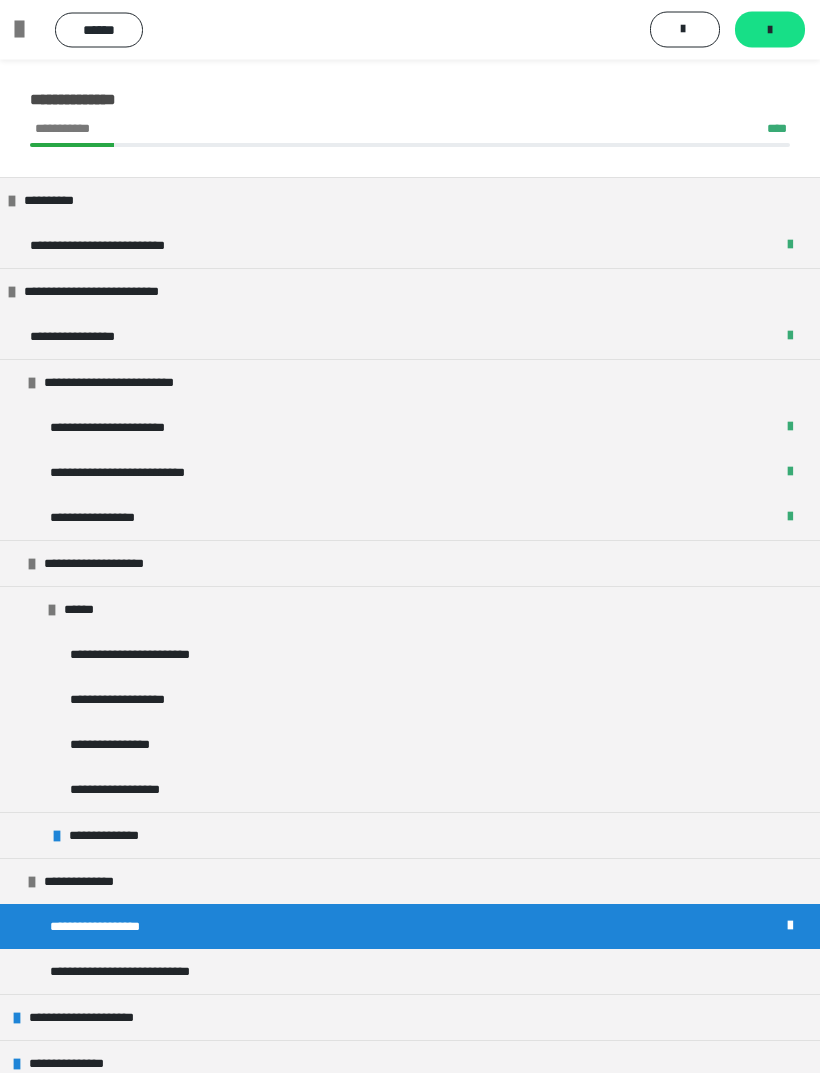 scroll, scrollTop: 60, scrollLeft: 0, axis: vertical 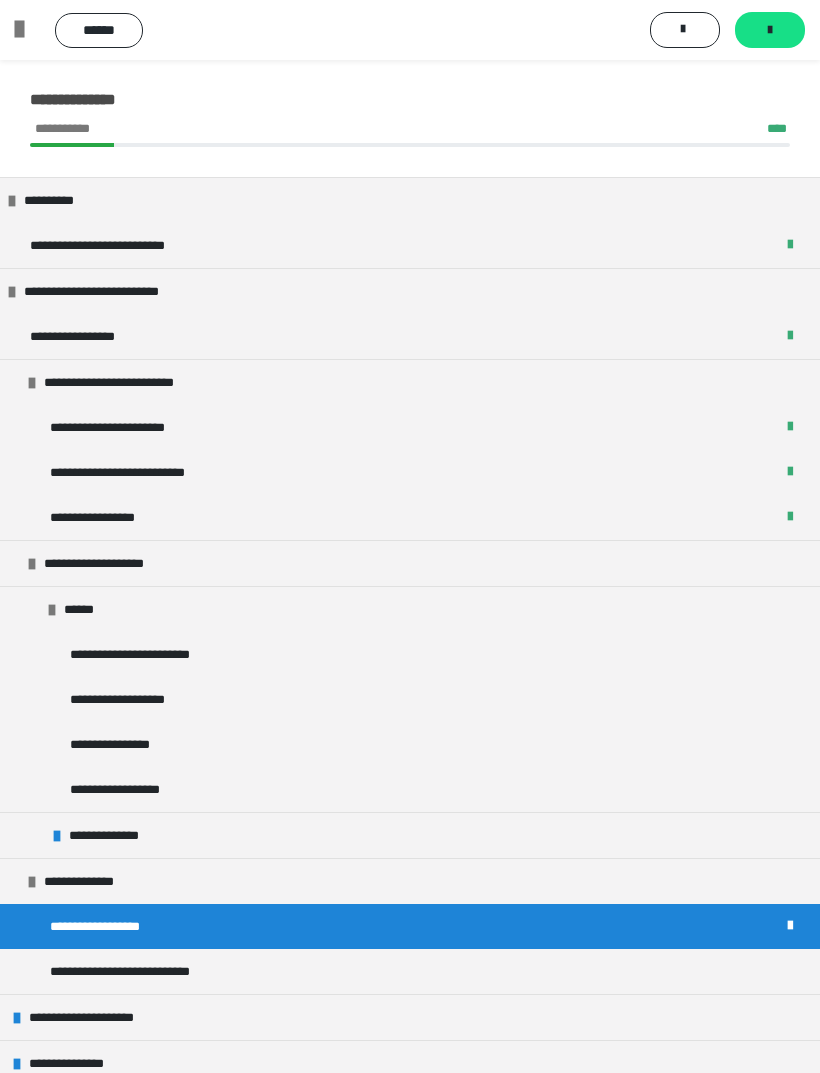 click on "**********" at bounding box center (146, 971) 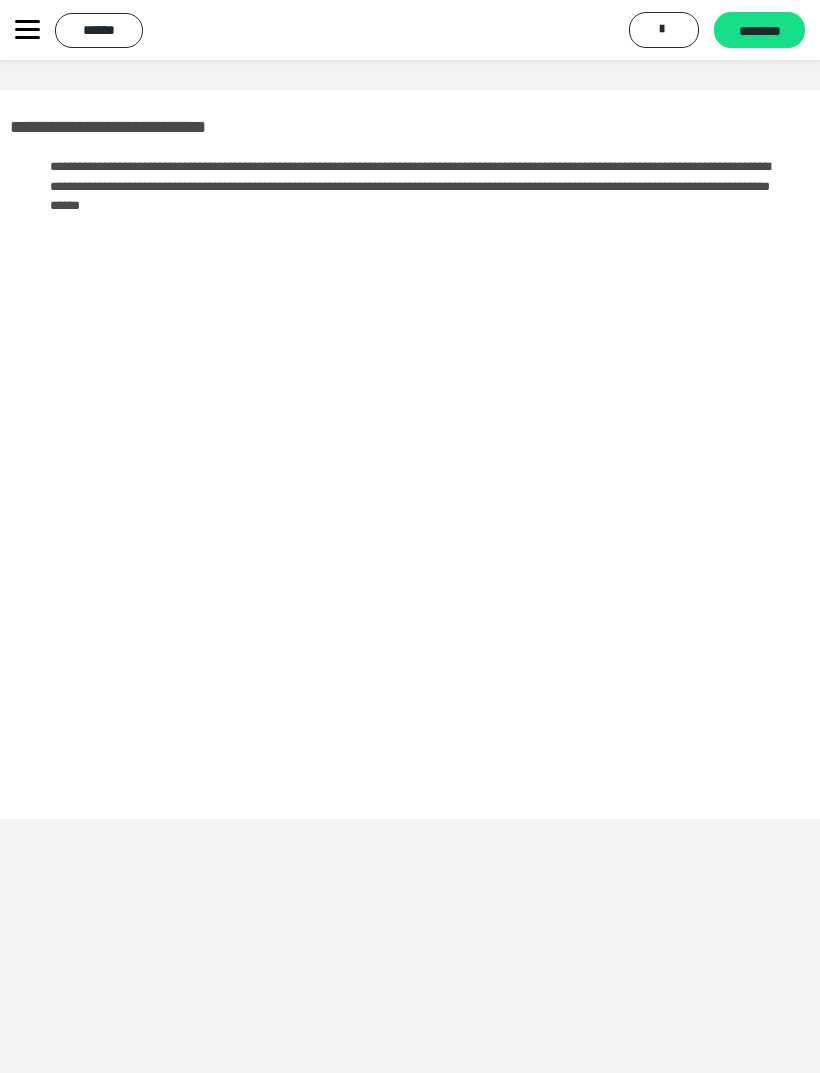click on "********" at bounding box center [759, 31] 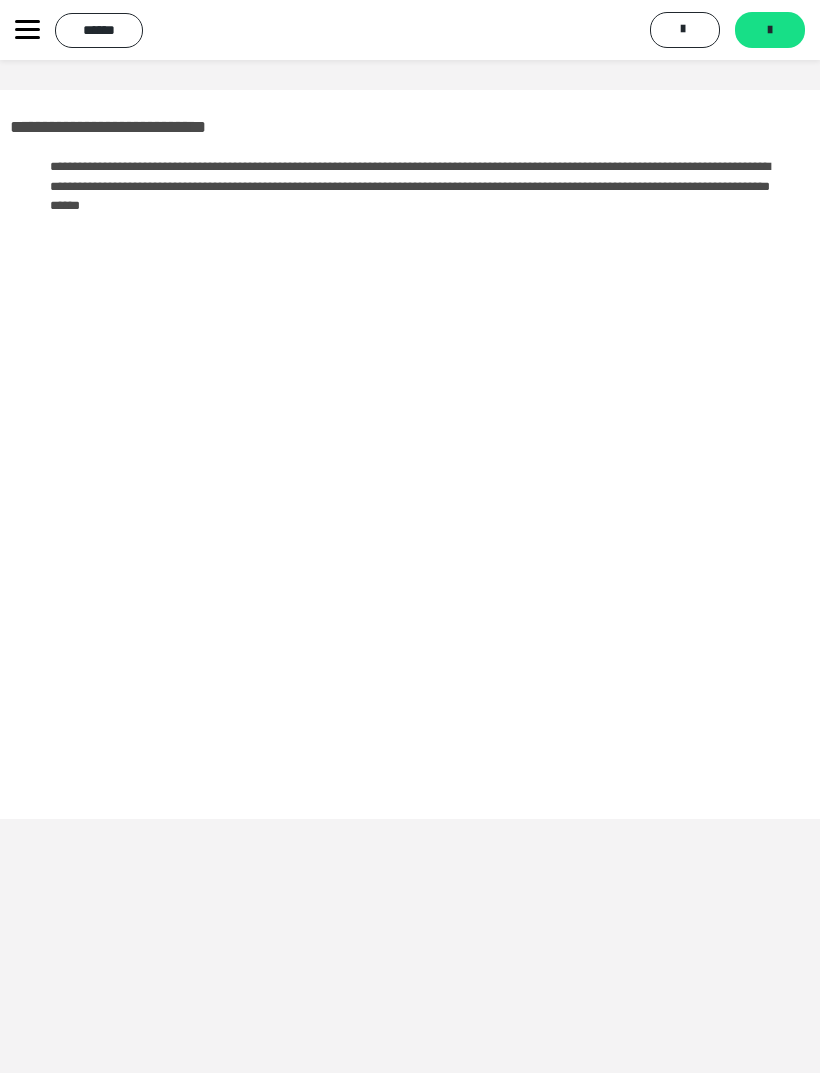 click 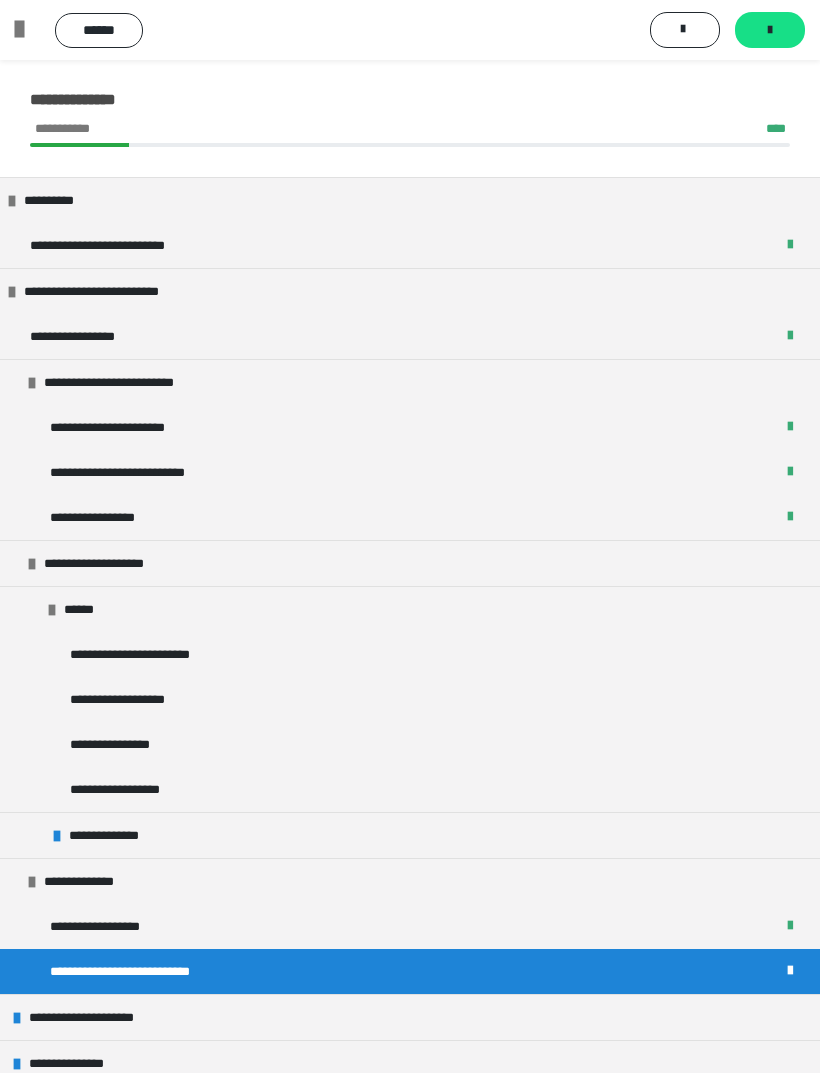 click at bounding box center [27, 30] 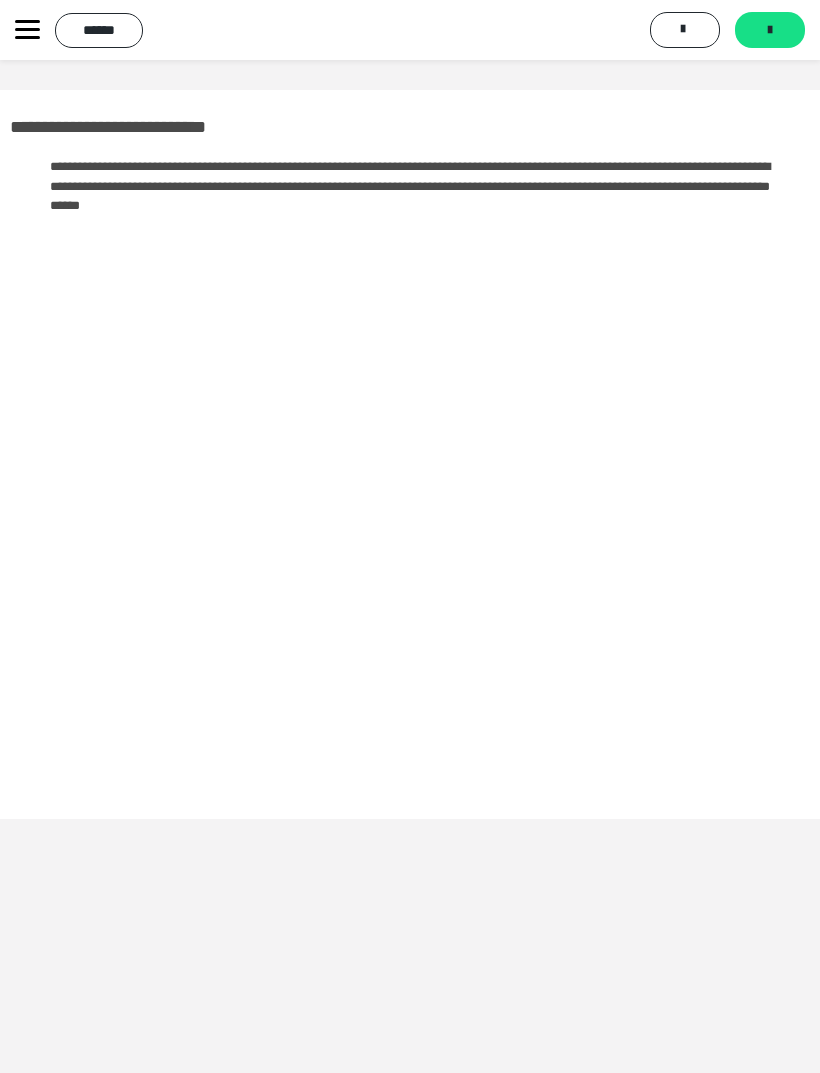 click on "******" at bounding box center [99, 30] 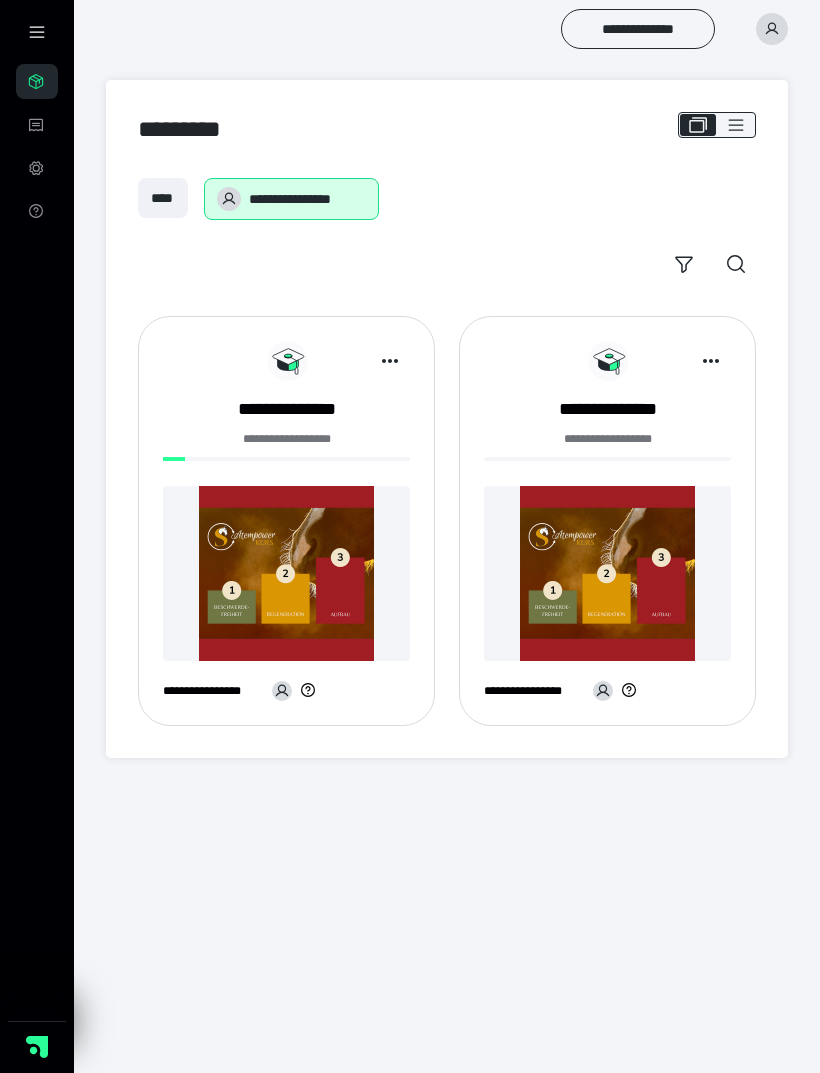 scroll, scrollTop: 0, scrollLeft: 0, axis: both 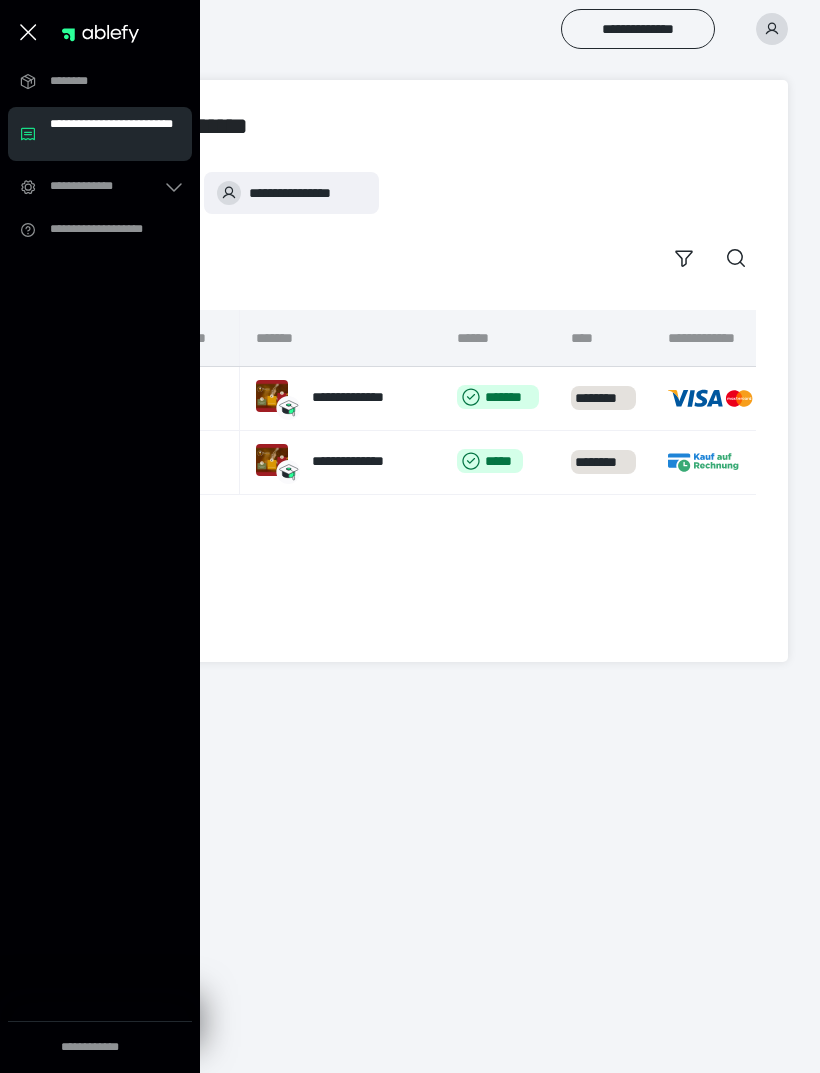 click on "**********" at bounding box center (106, 186) 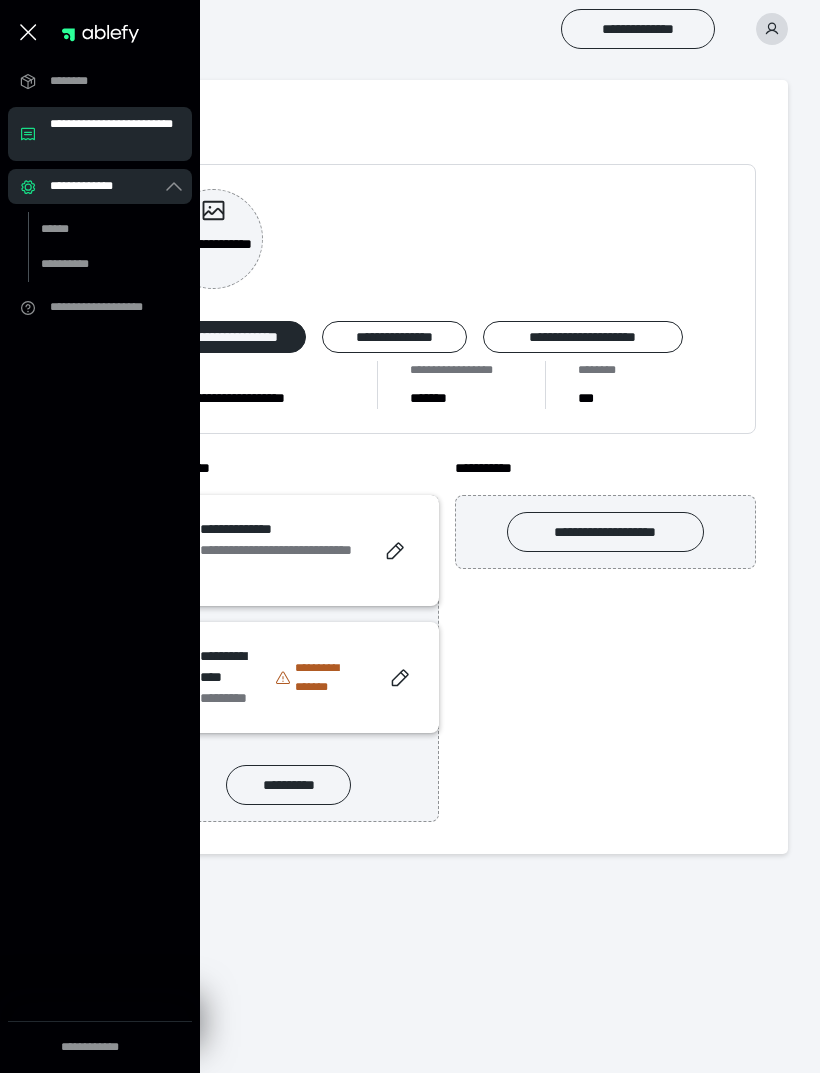 click on "**********" at bounding box center (410, 439) 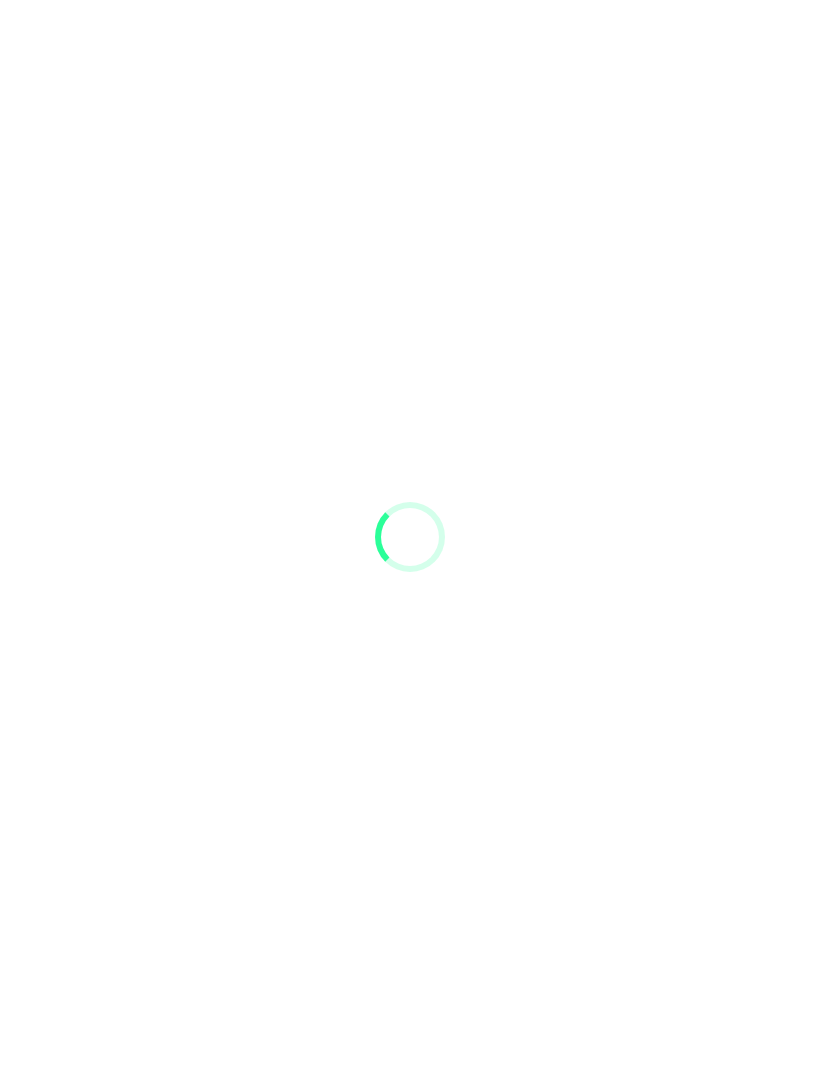 scroll, scrollTop: 0, scrollLeft: 0, axis: both 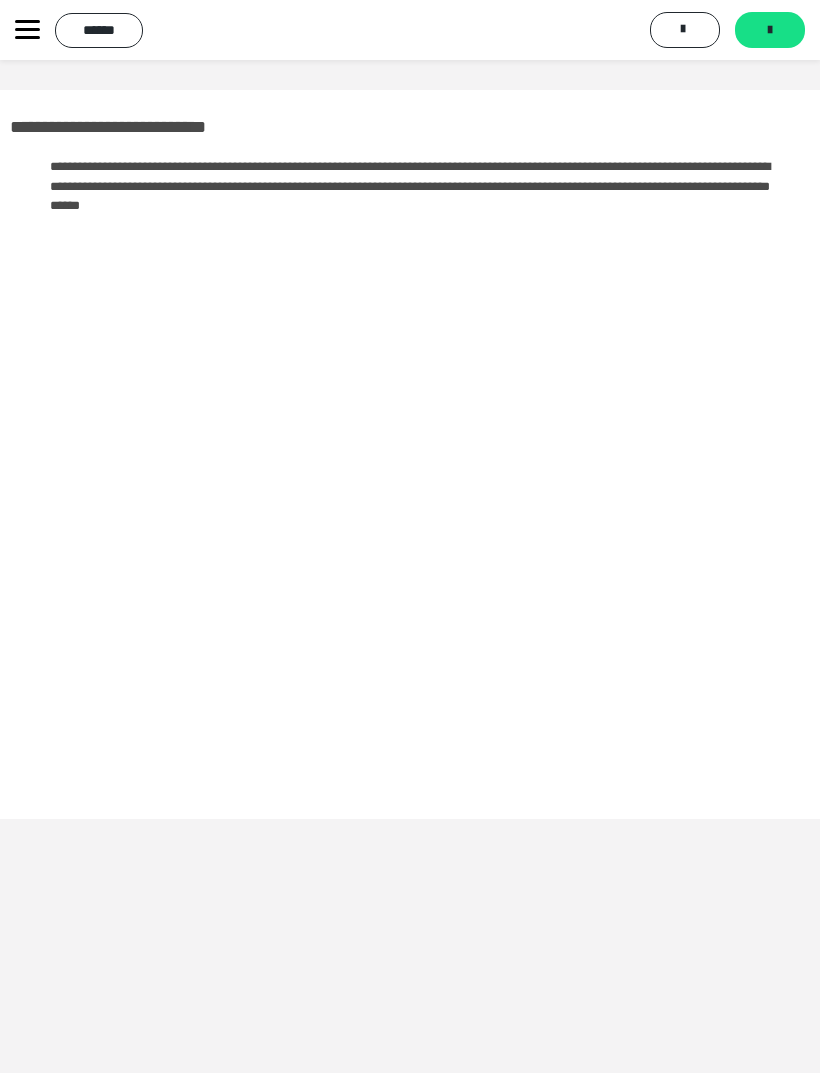 click on "******" at bounding box center [99, 30] 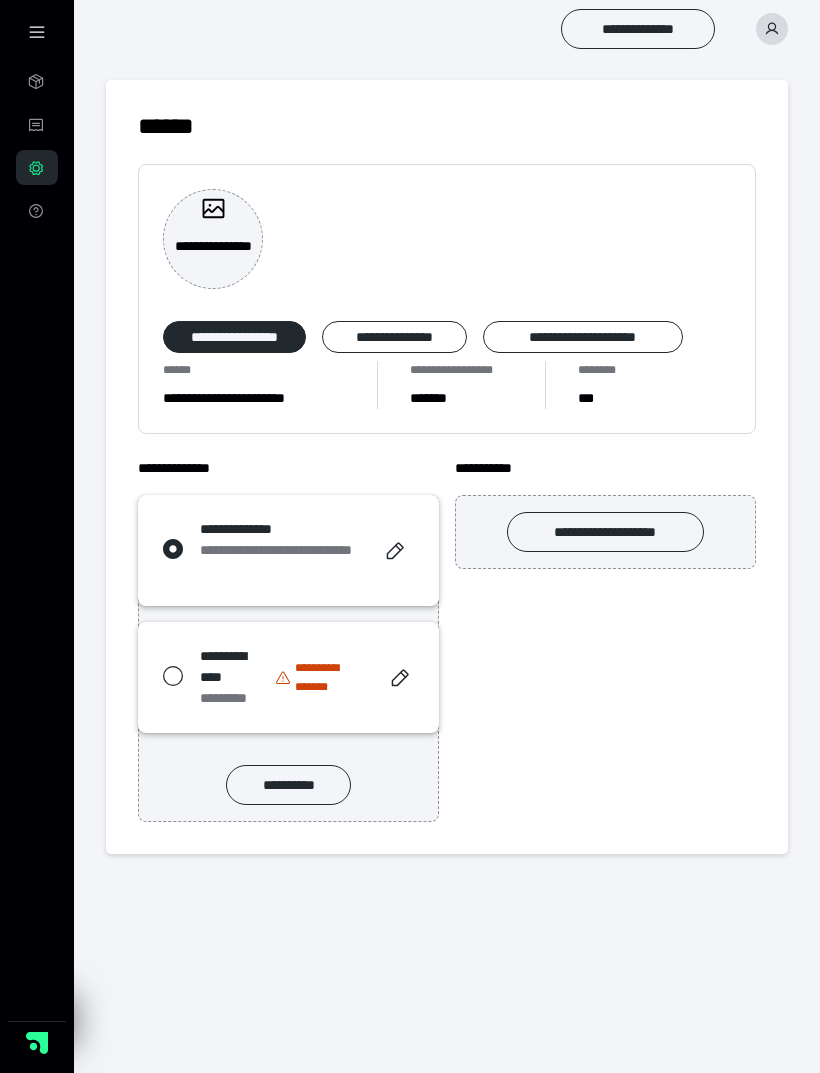 scroll, scrollTop: 0, scrollLeft: 0, axis: both 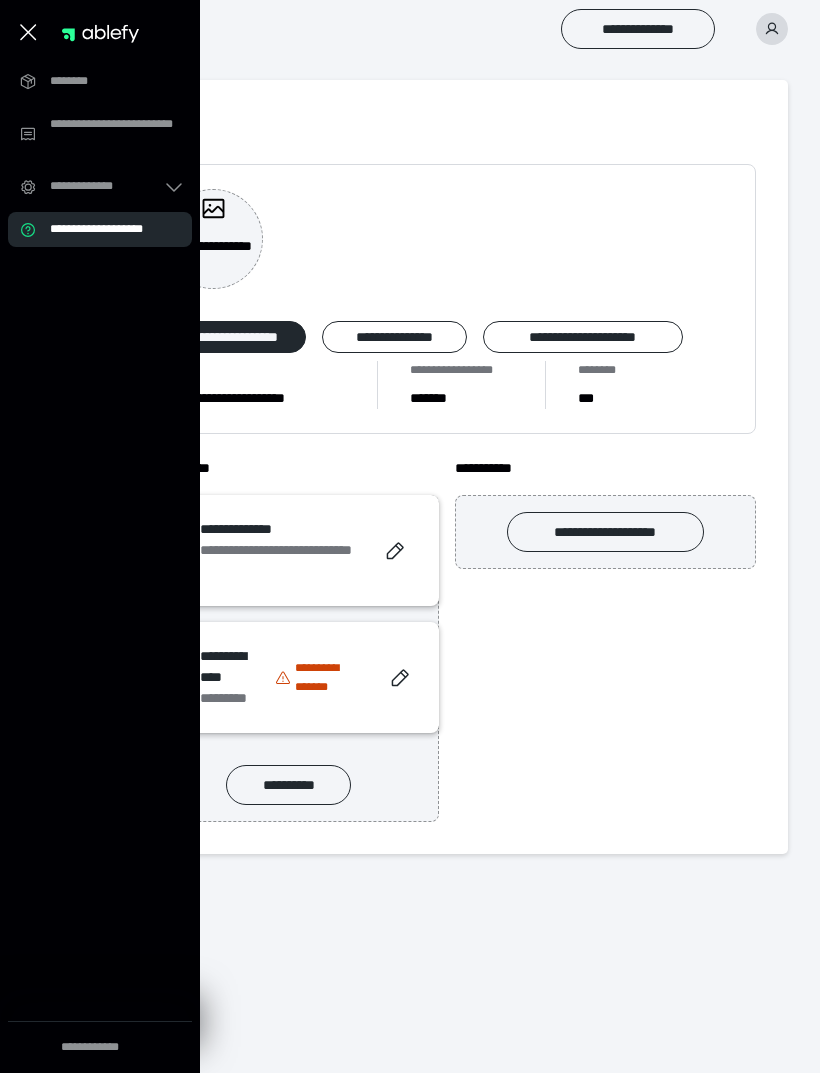 click on "********" at bounding box center (106, 81) 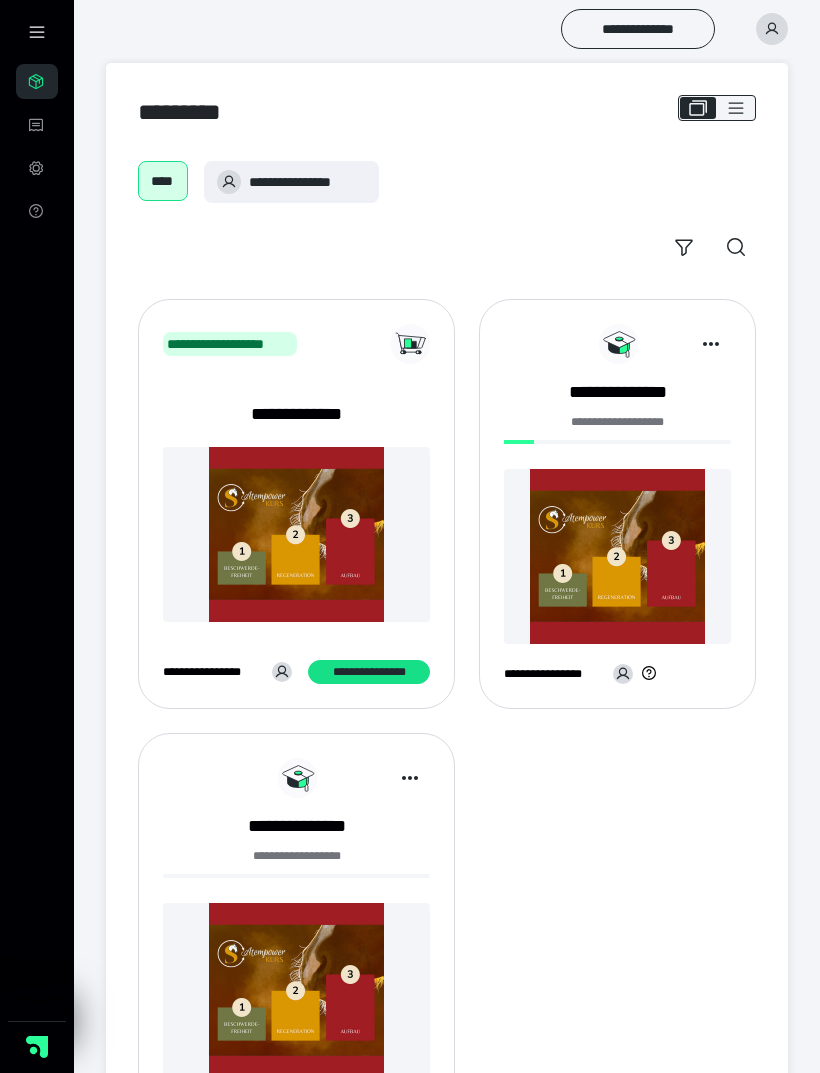 scroll, scrollTop: 19, scrollLeft: 0, axis: vertical 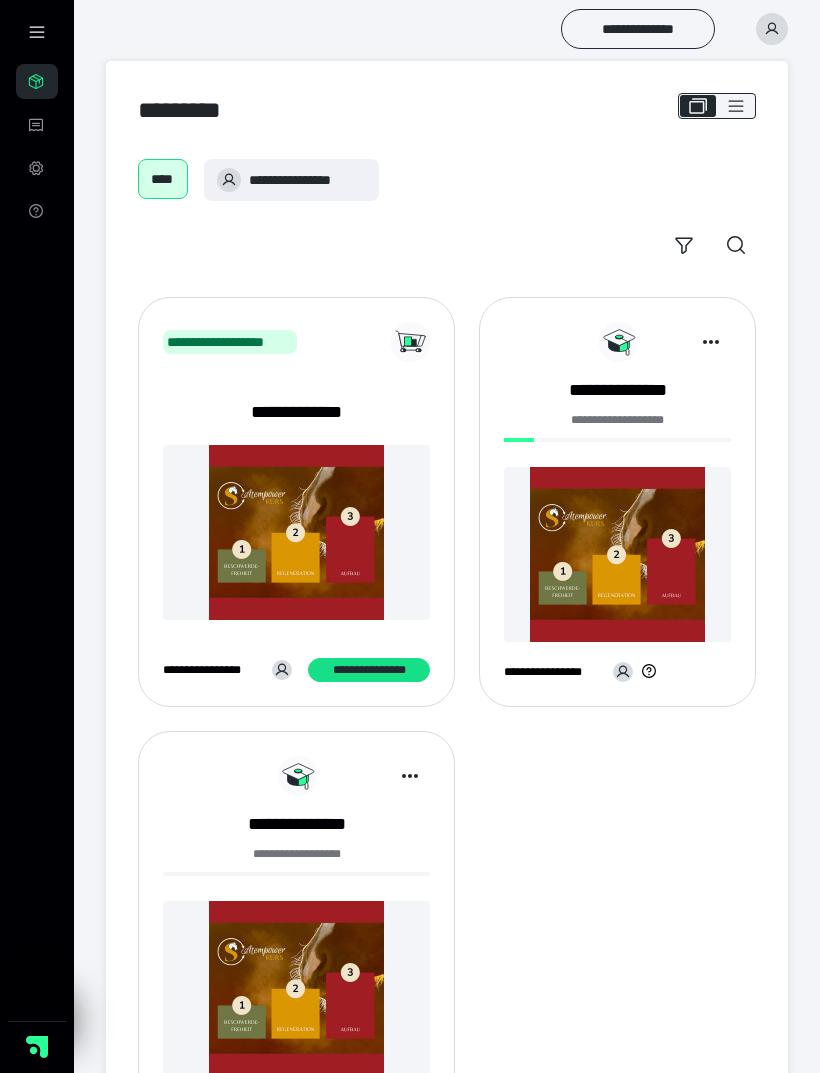 click on "**********" at bounding box center (307, 180) 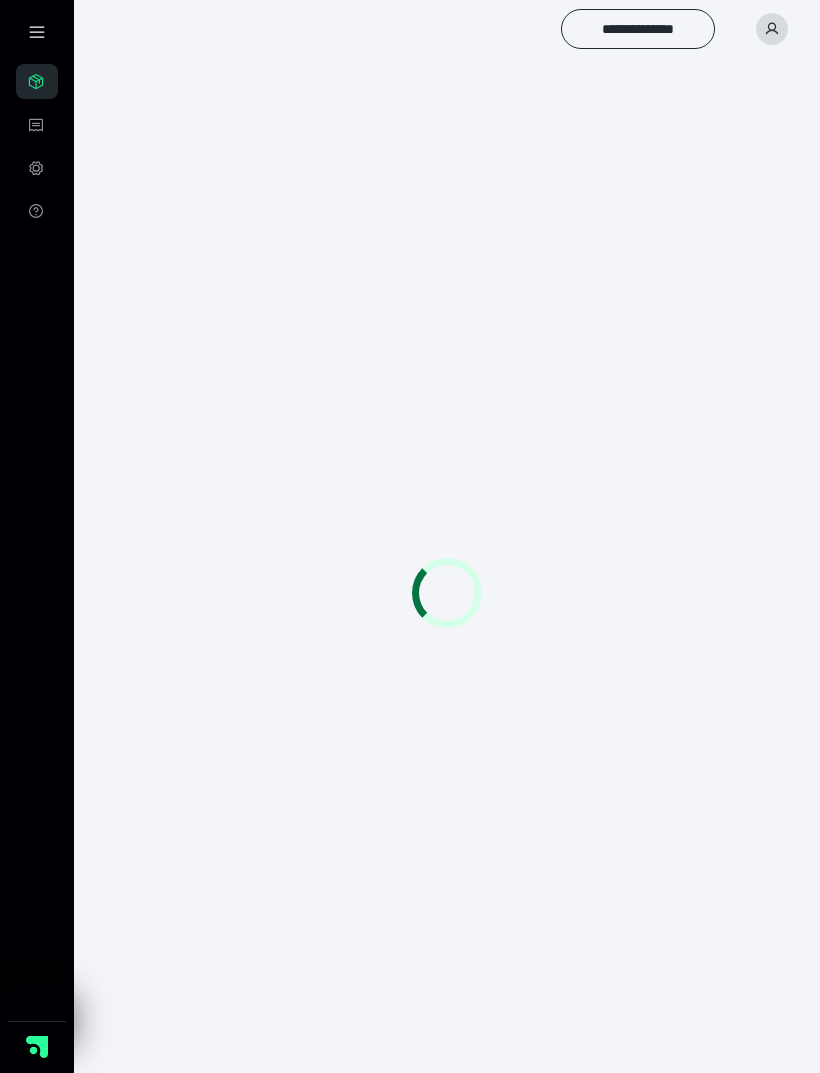 scroll, scrollTop: 0, scrollLeft: 0, axis: both 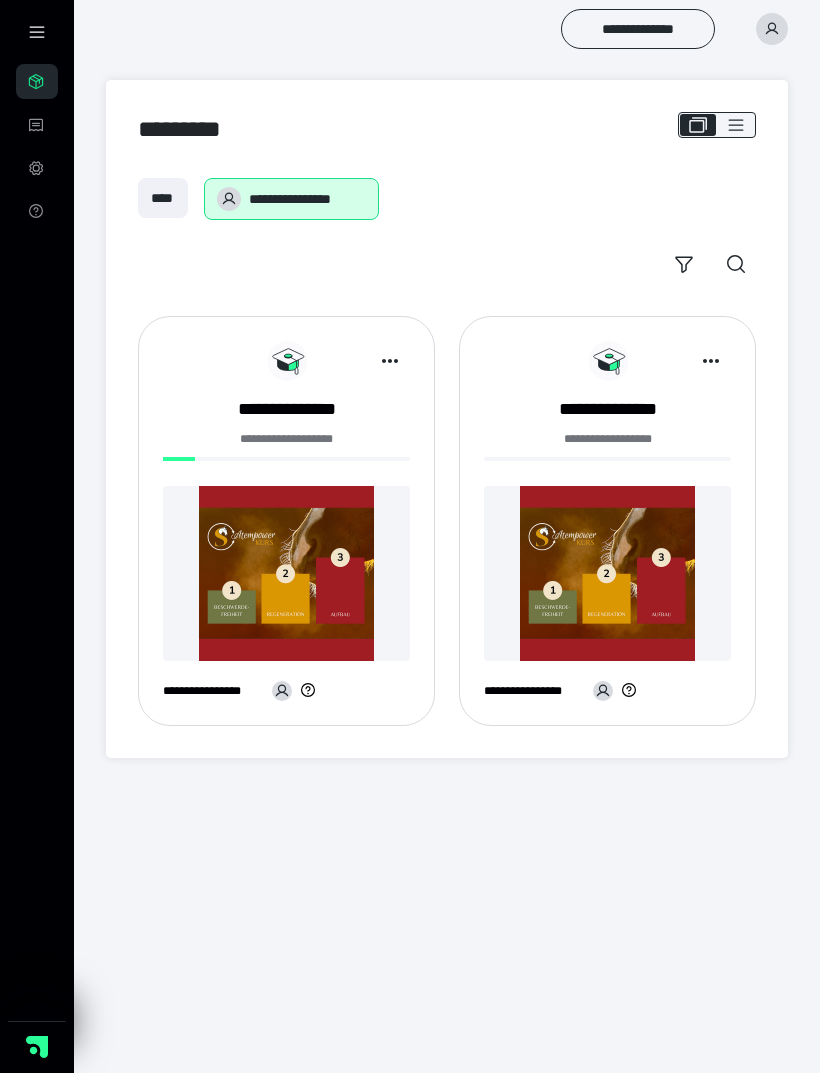 click 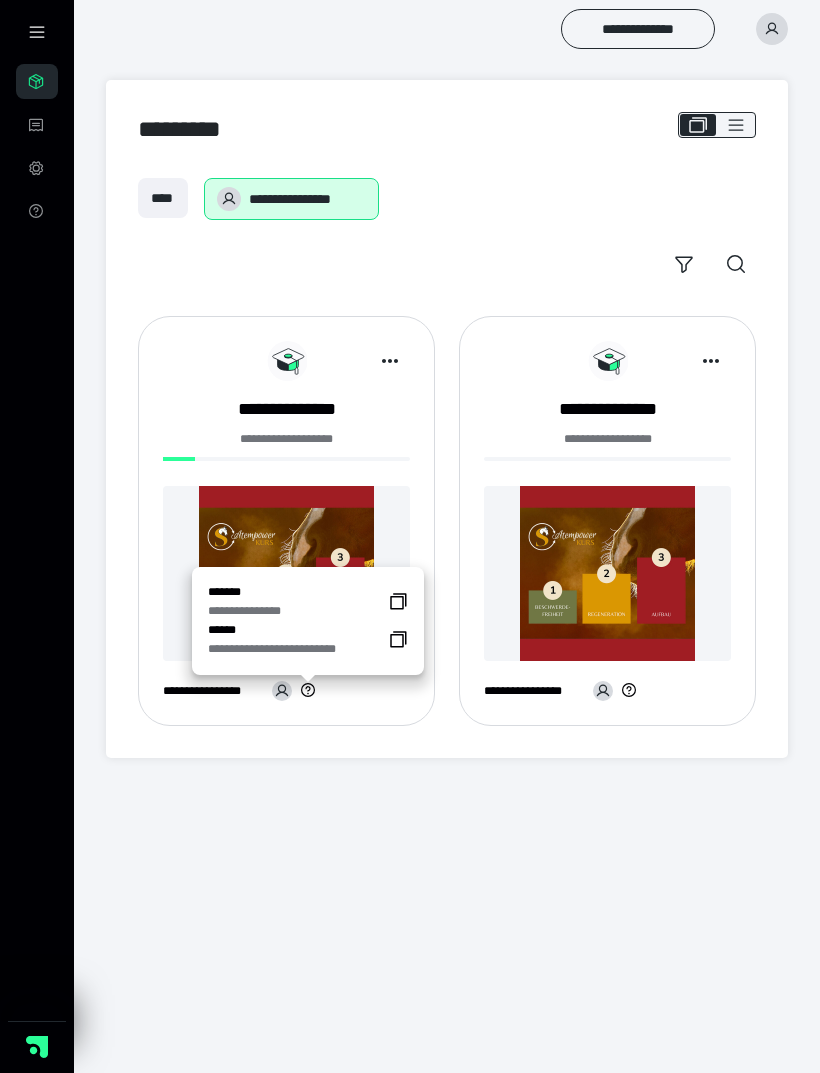 click 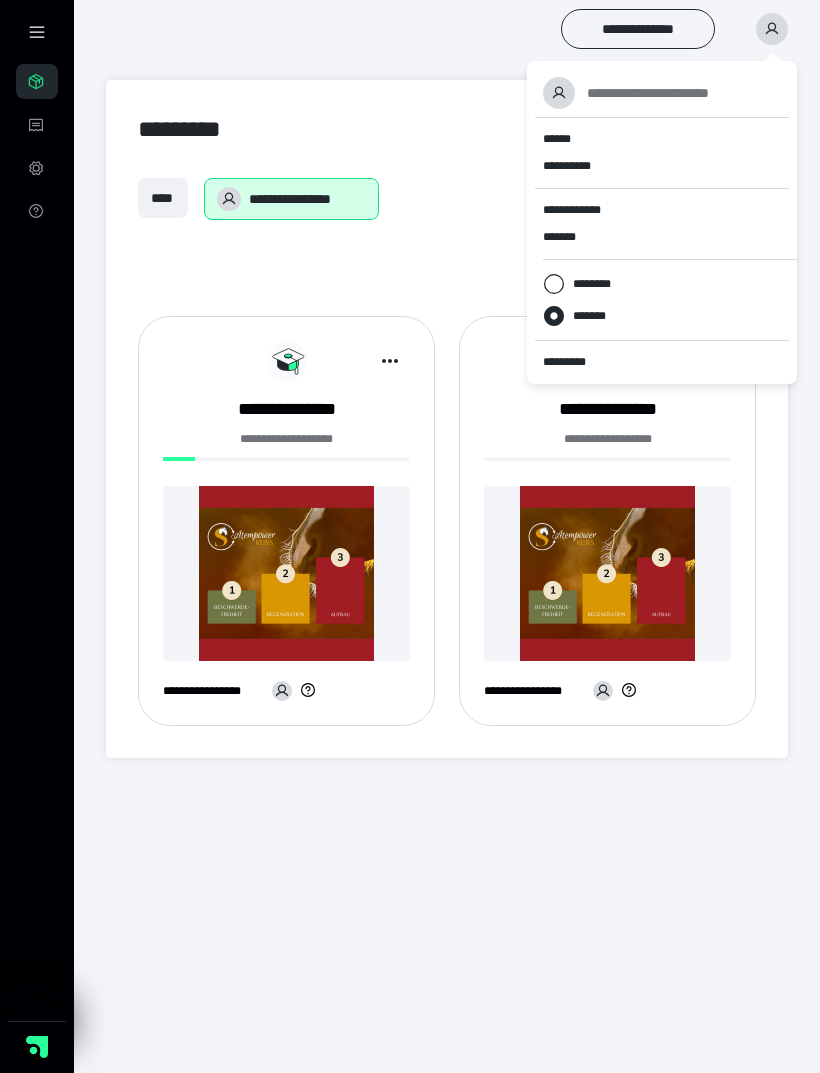 click on "**********" at bounding box center (662, 210) 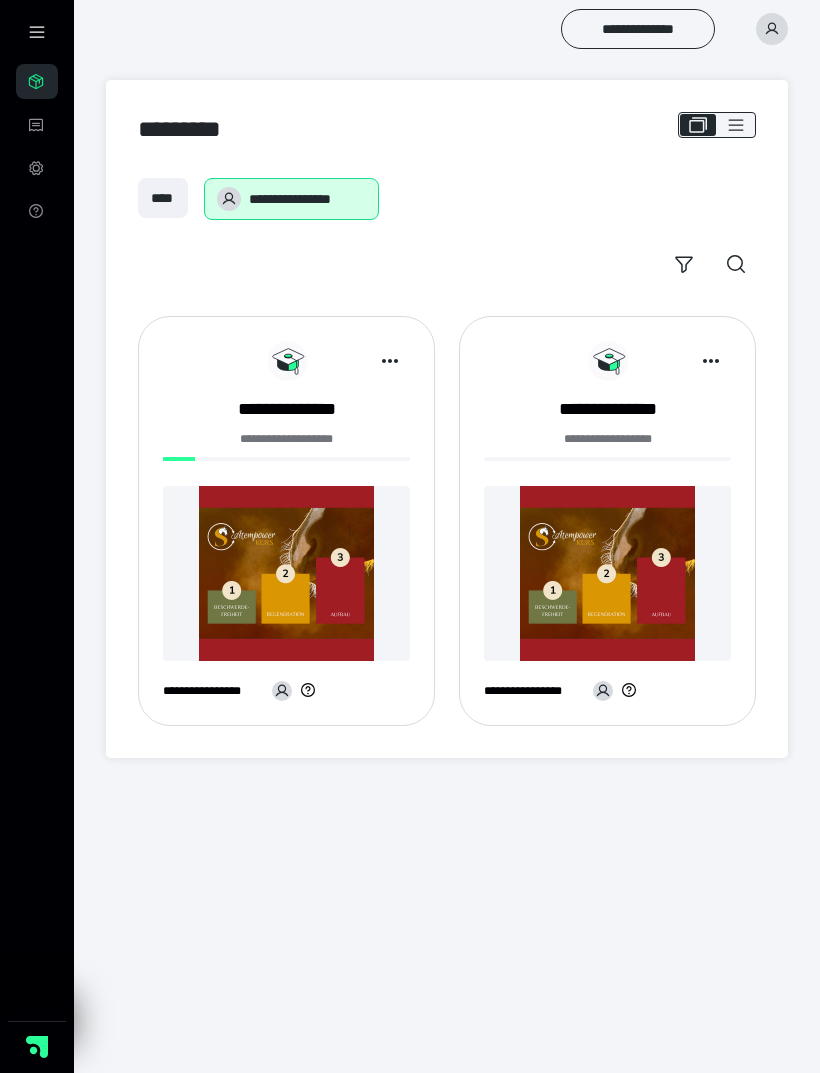 scroll, scrollTop: 0, scrollLeft: 0, axis: both 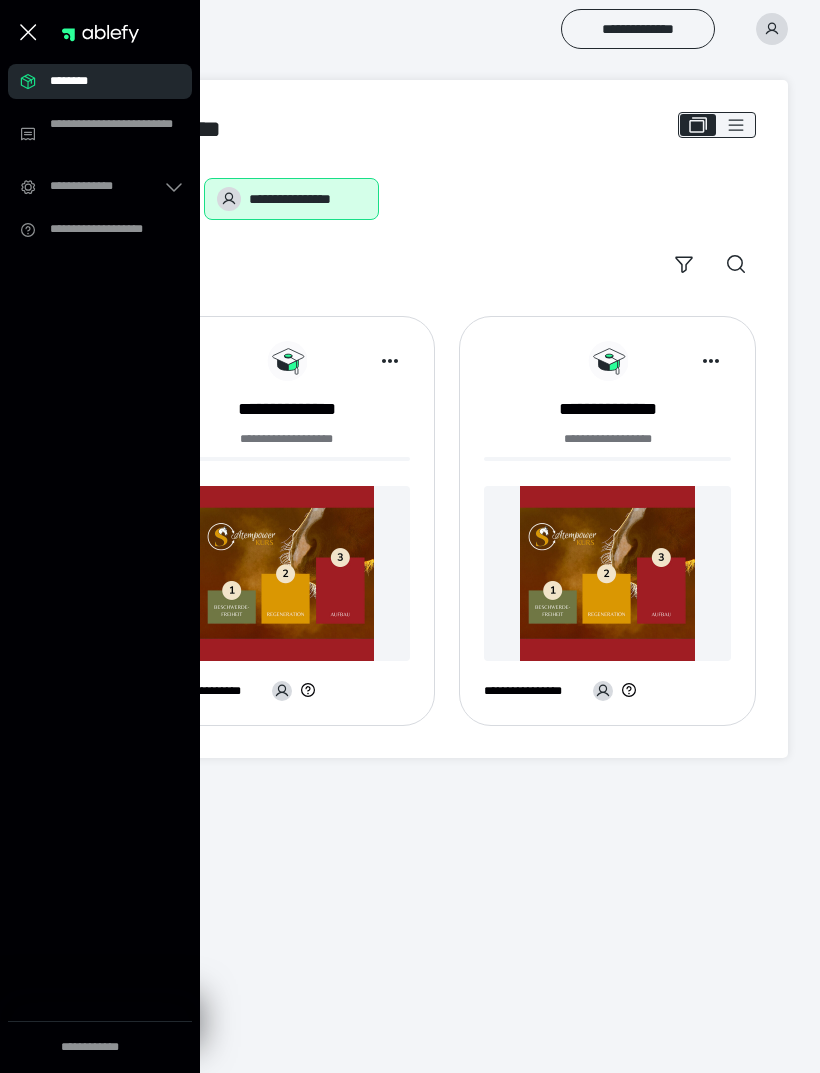 click on "********" at bounding box center (106, 81) 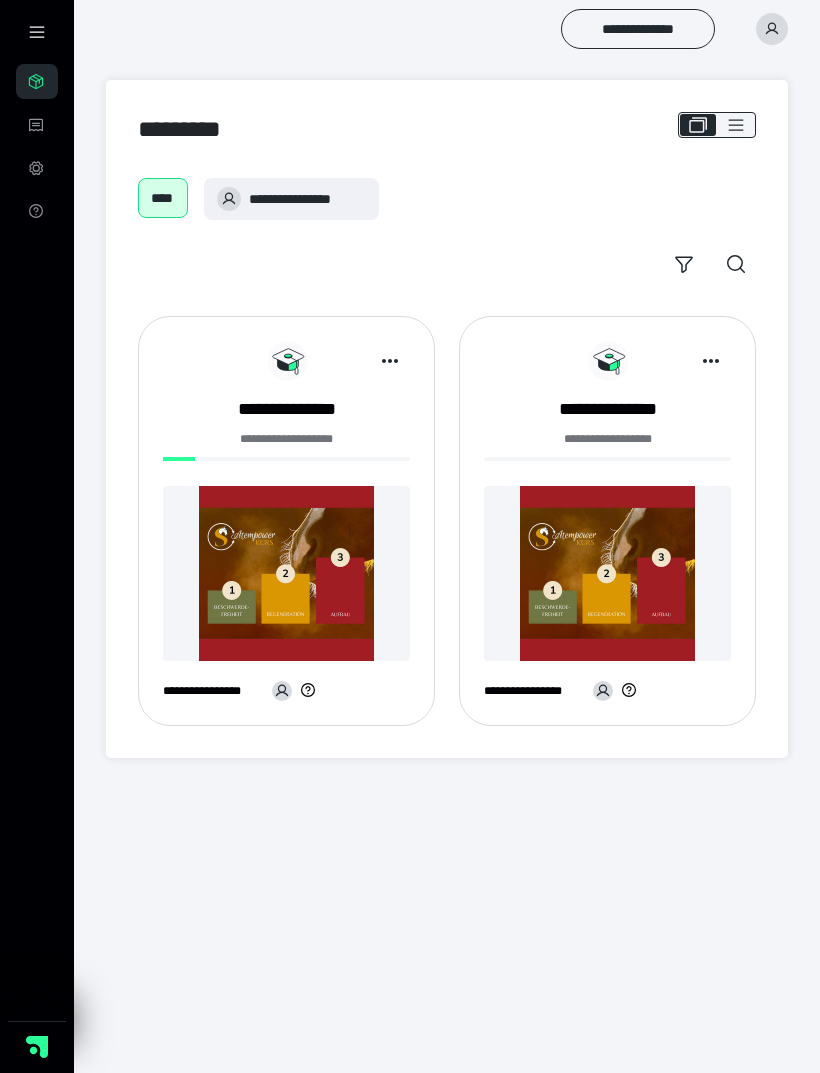 click 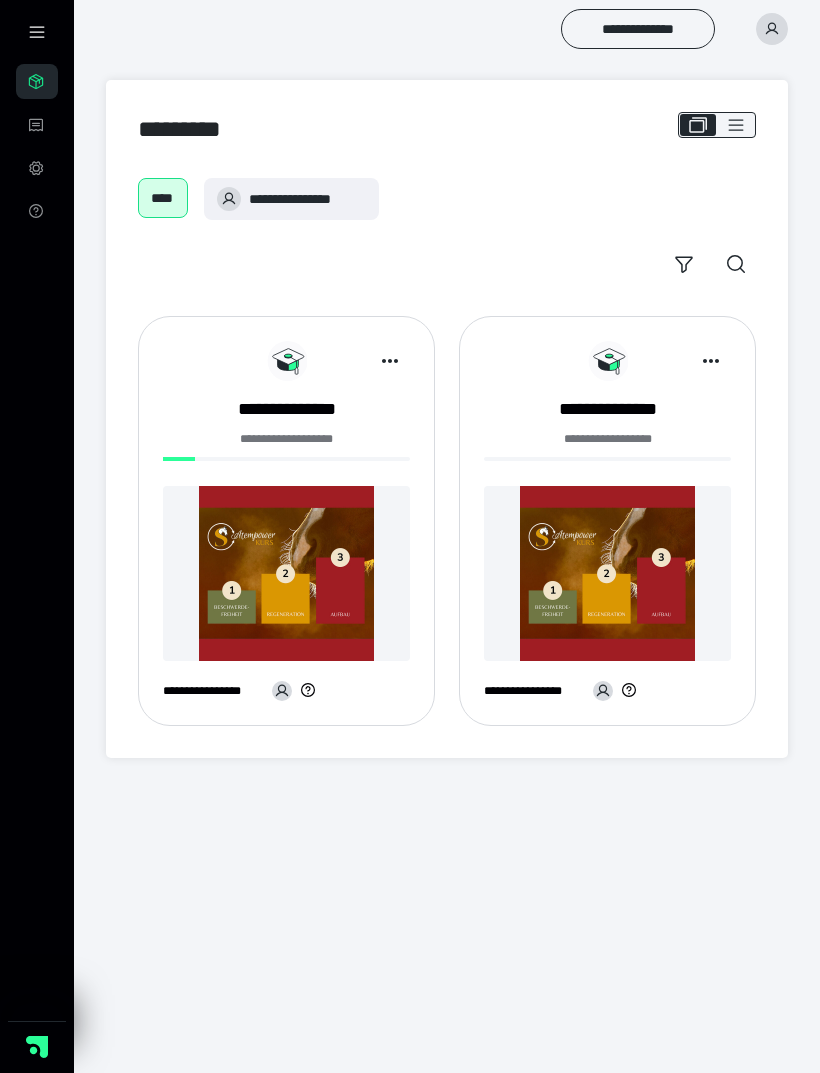 click 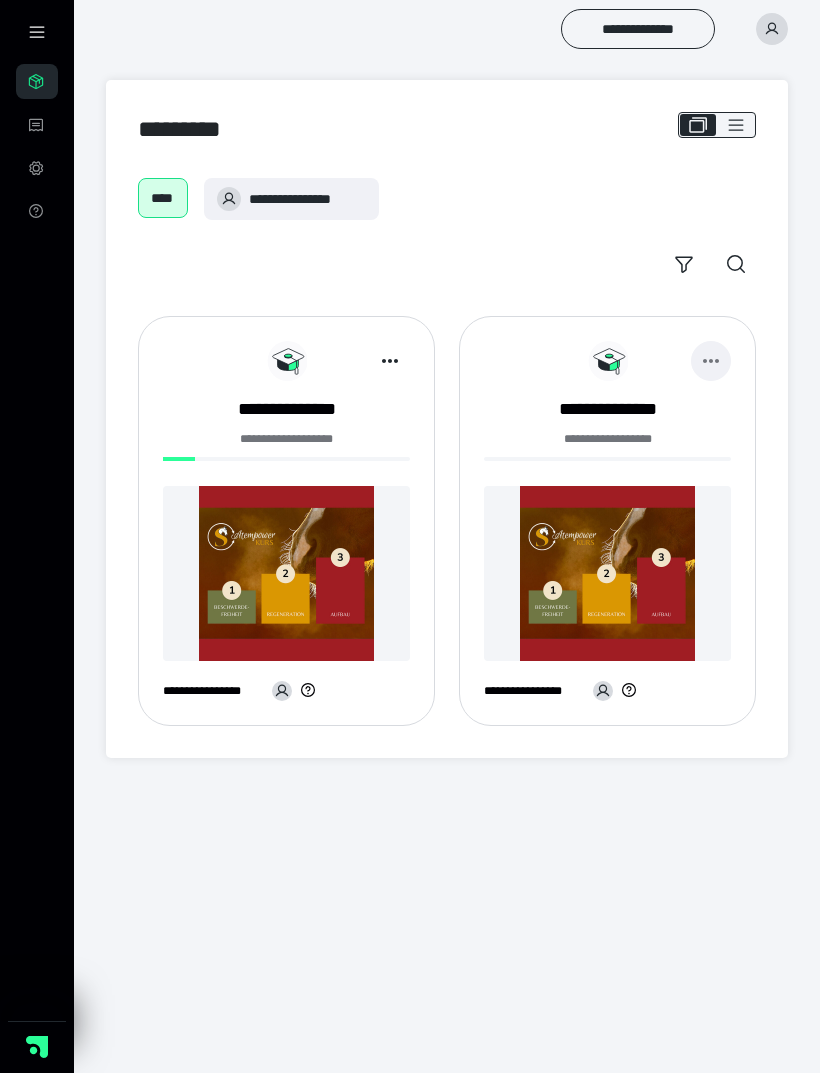 click at bounding box center (711, 361) 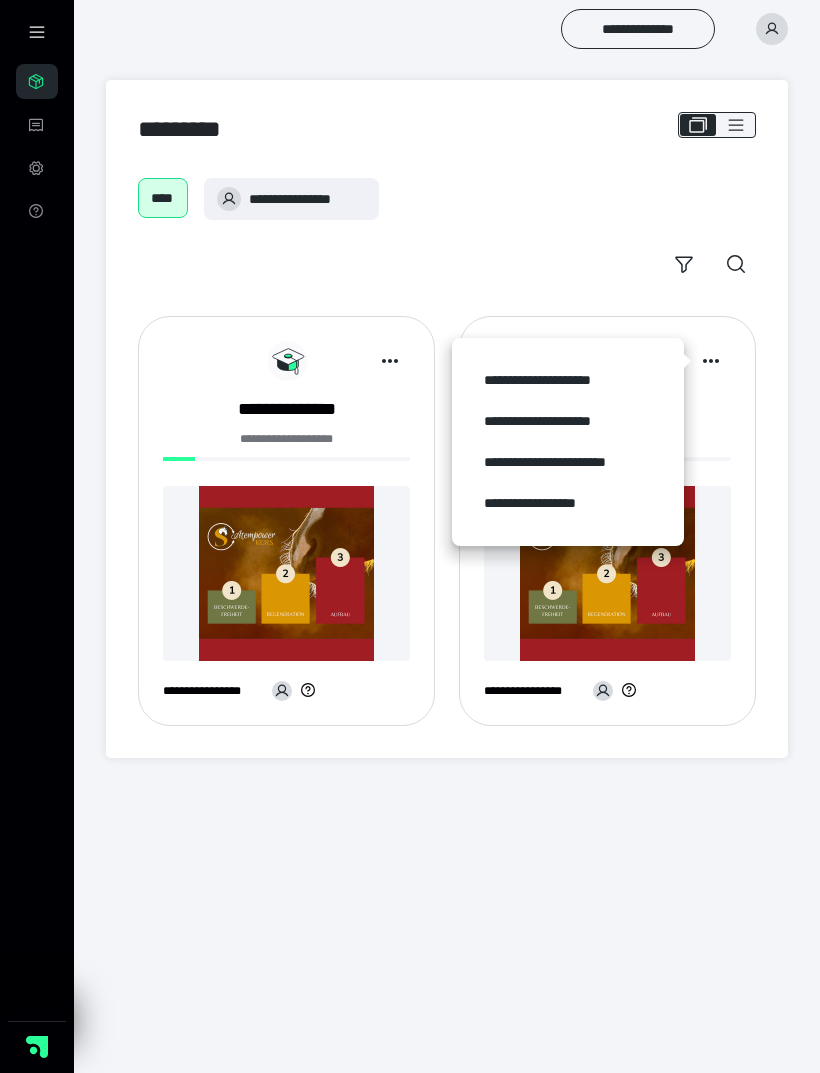 click on "**********" at bounding box center (410, 391) 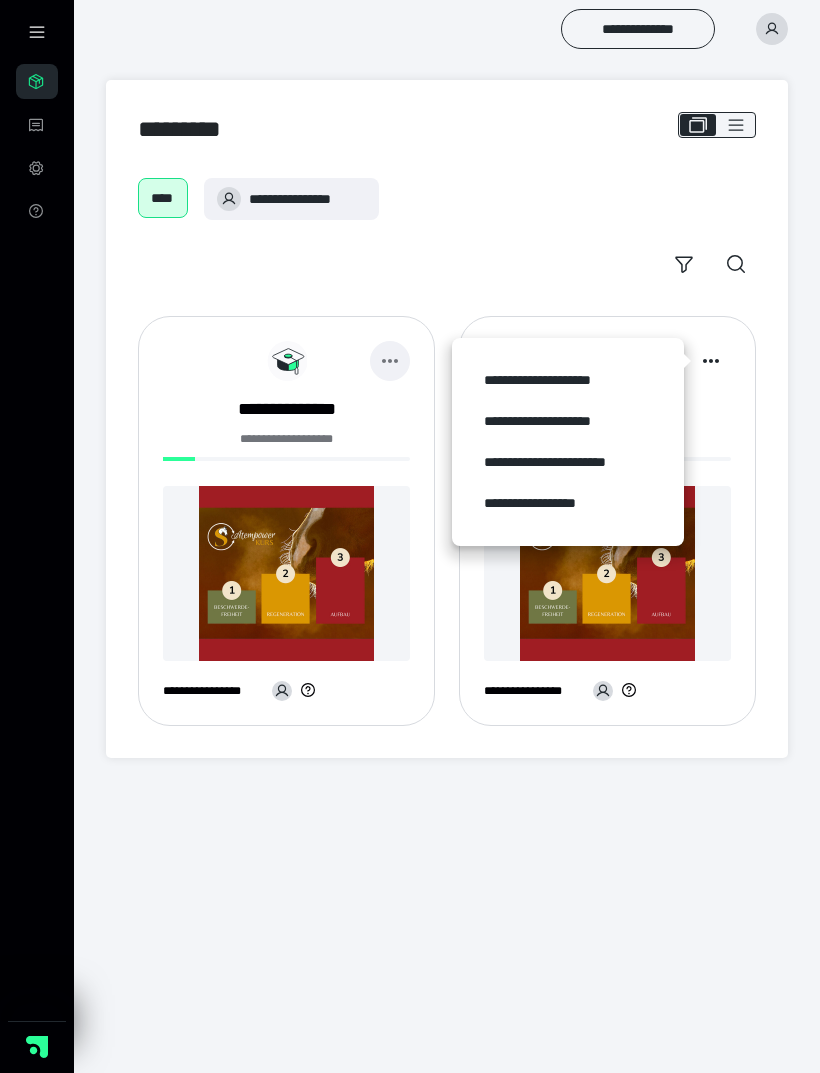 click at bounding box center [390, 361] 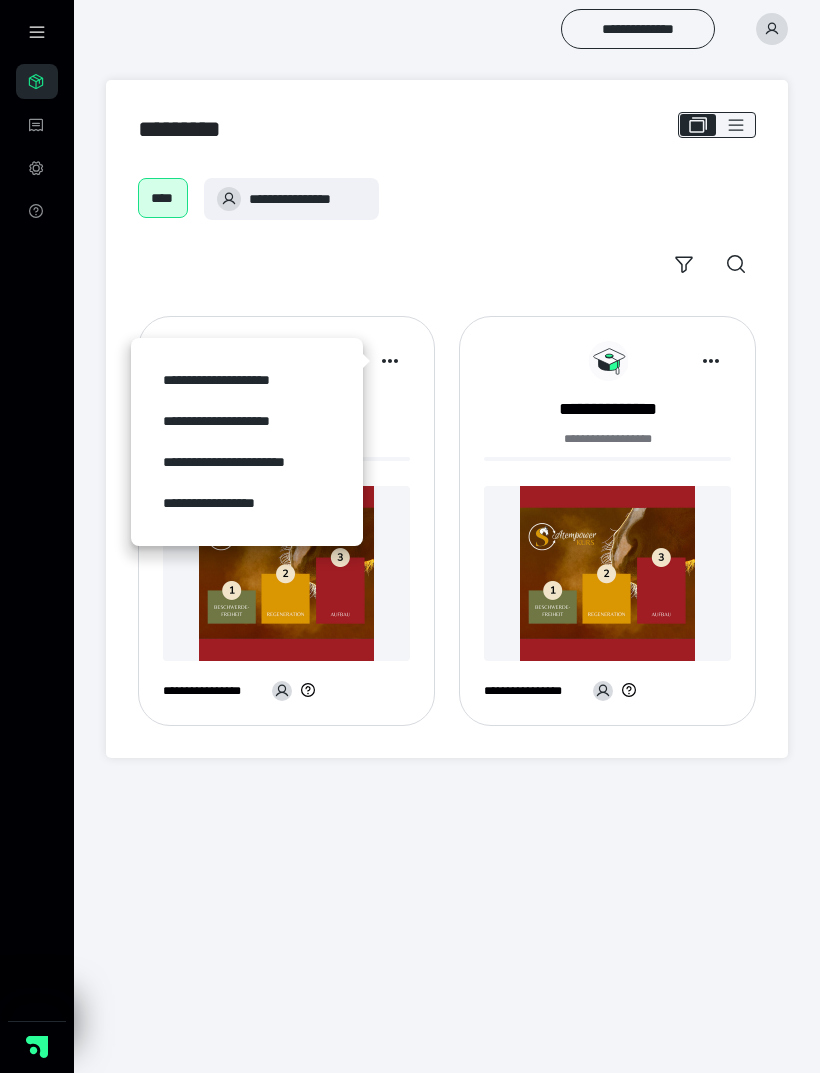 click on "**********" at bounding box center [410, 391] 